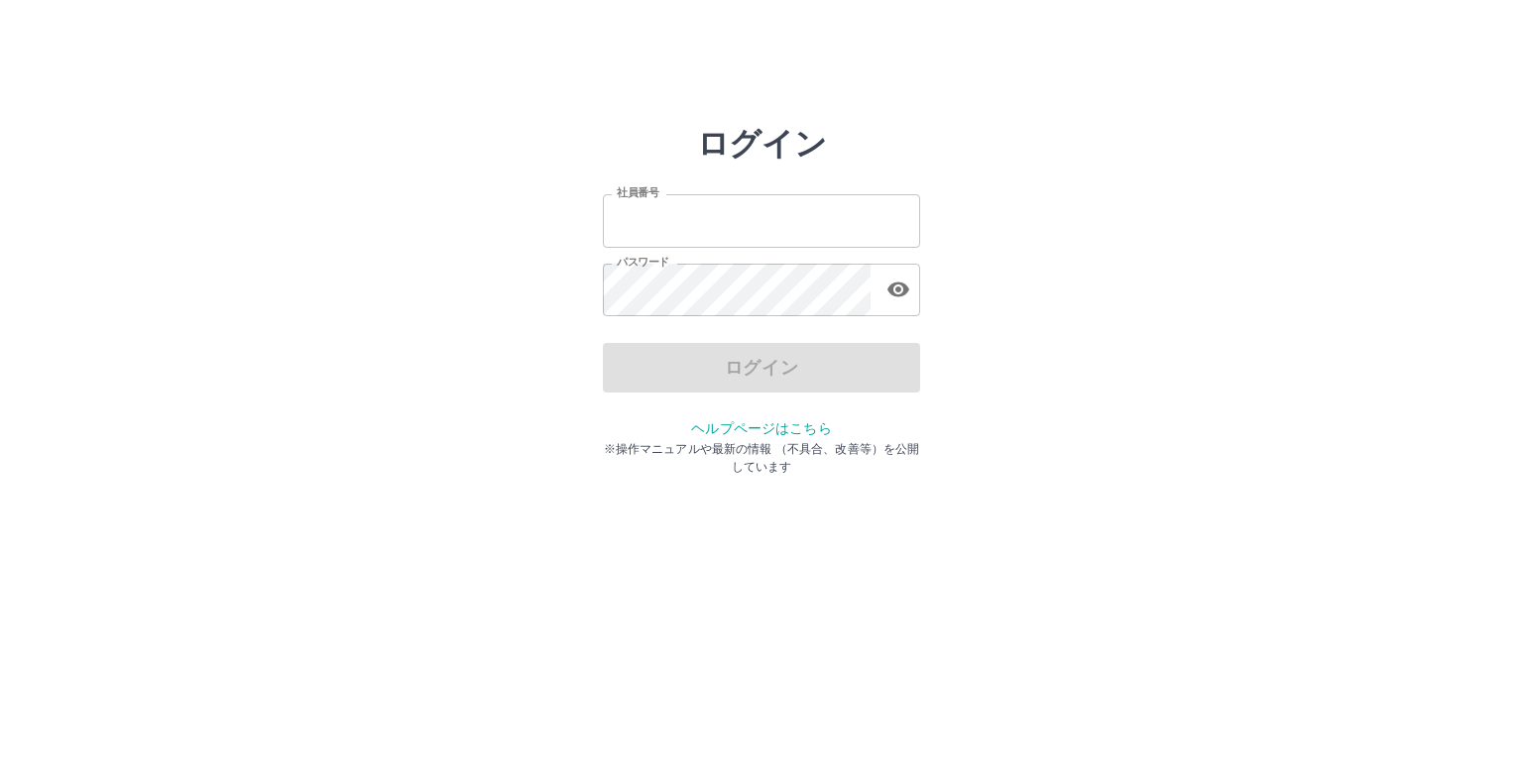 scroll, scrollTop: 0, scrollLeft: 0, axis: both 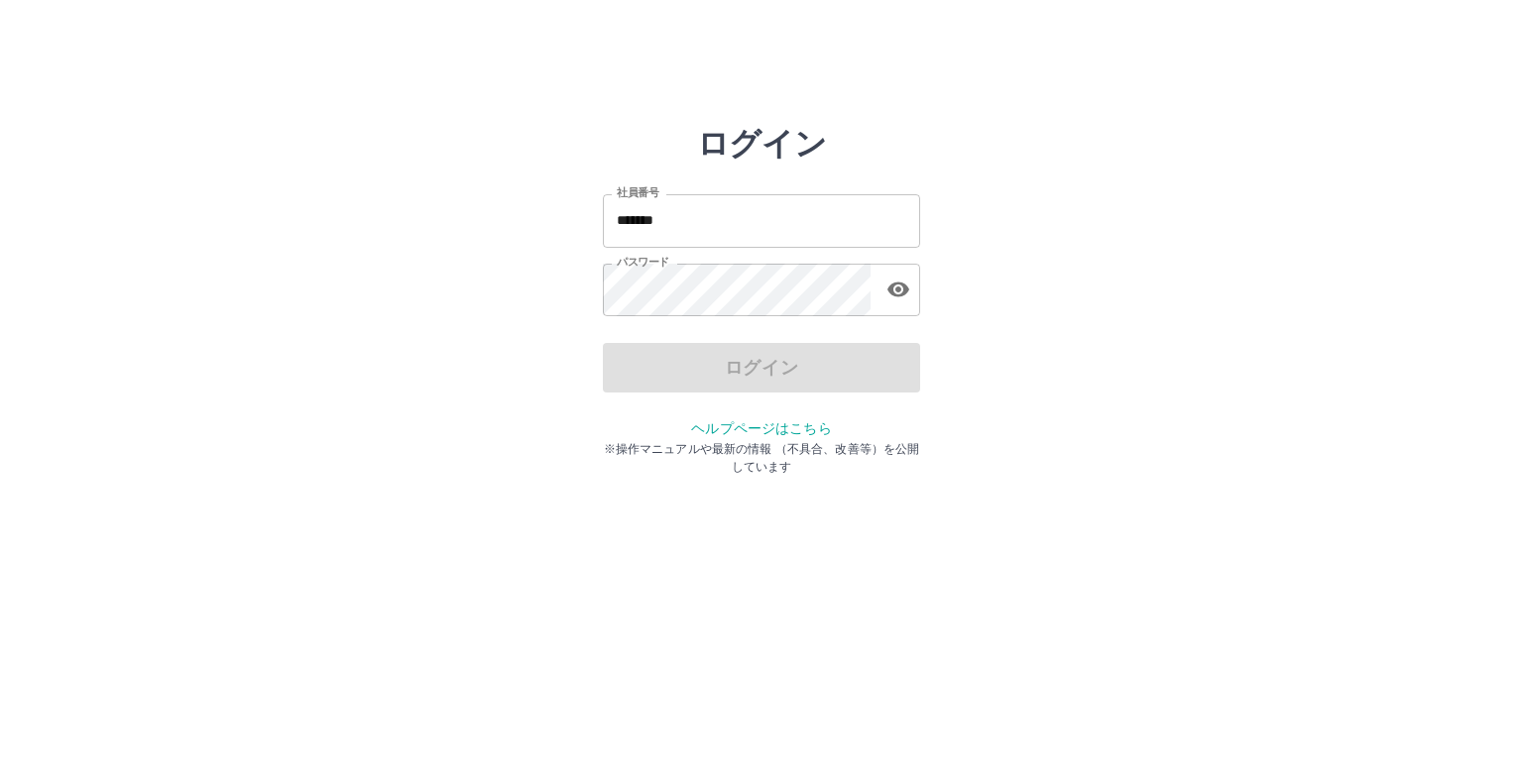 click on "ログイン 社員番号 [EMPLOYEE_ID] 社員番号 パスワード パスワード ログイン ヘルプページはこちら ※操作マニュアルや最新の情報 （不具合、改善等）を公開しています" at bounding box center [762, 283] 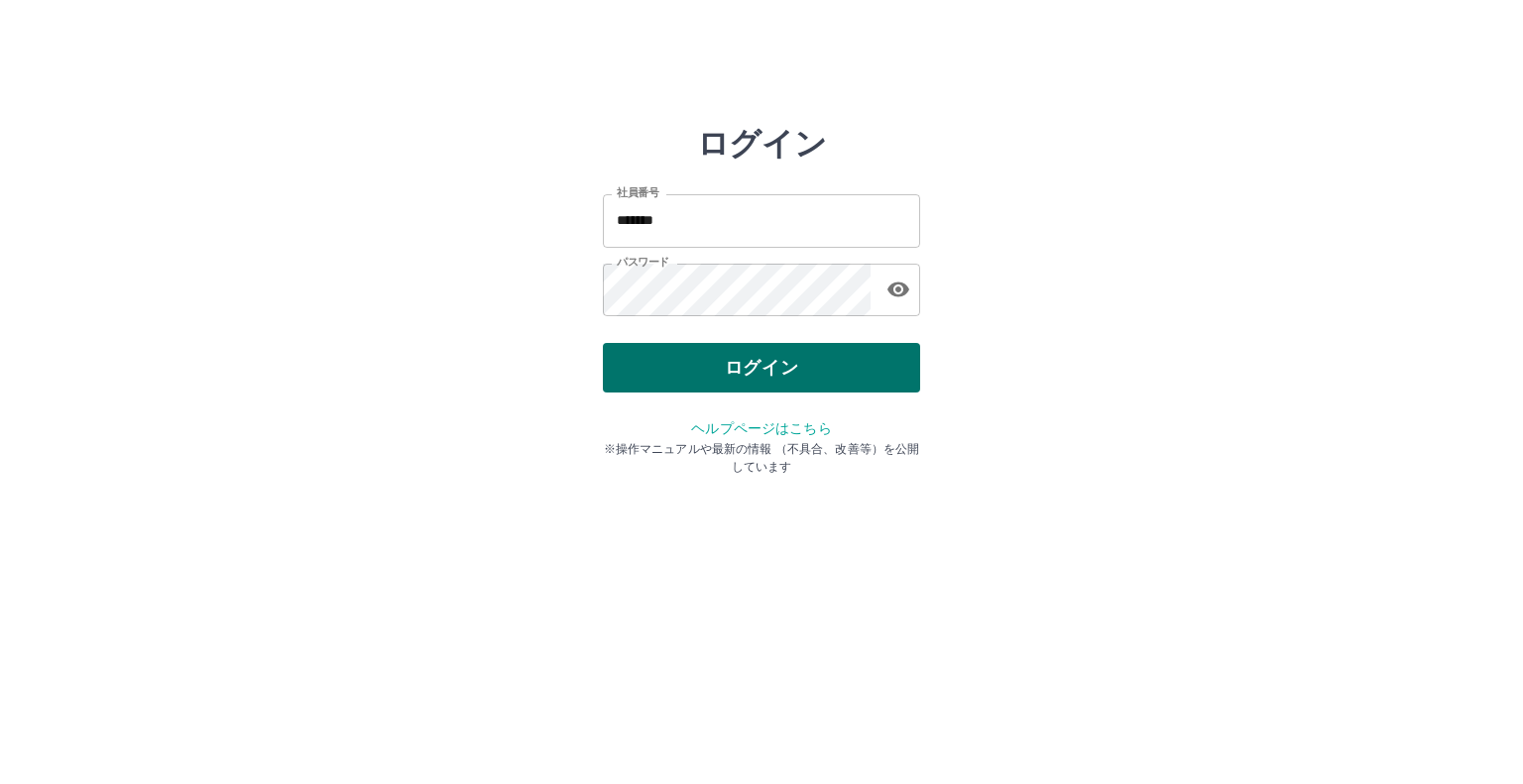 click on "ログイン" at bounding box center [762, 368] 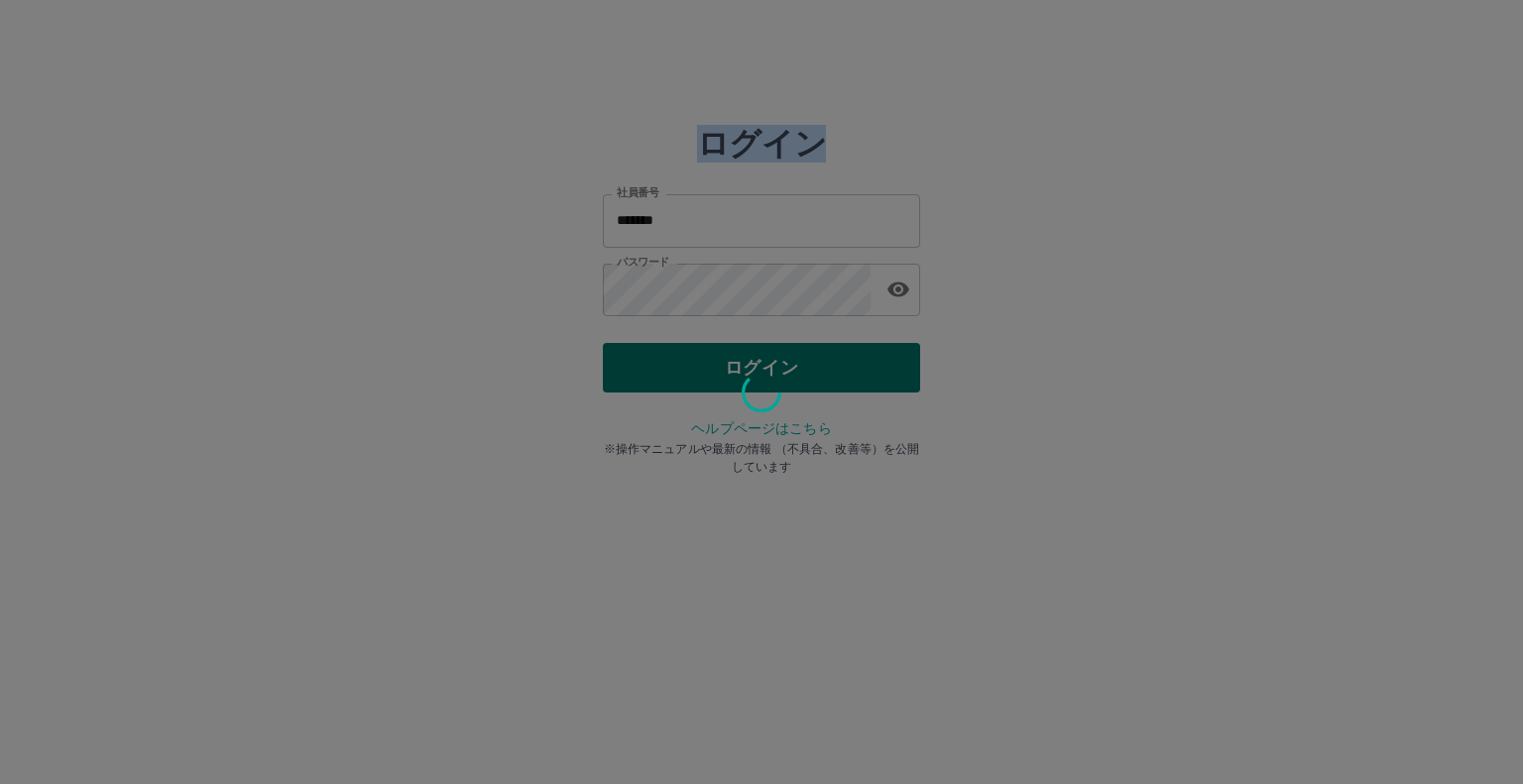 click at bounding box center (762, 392) 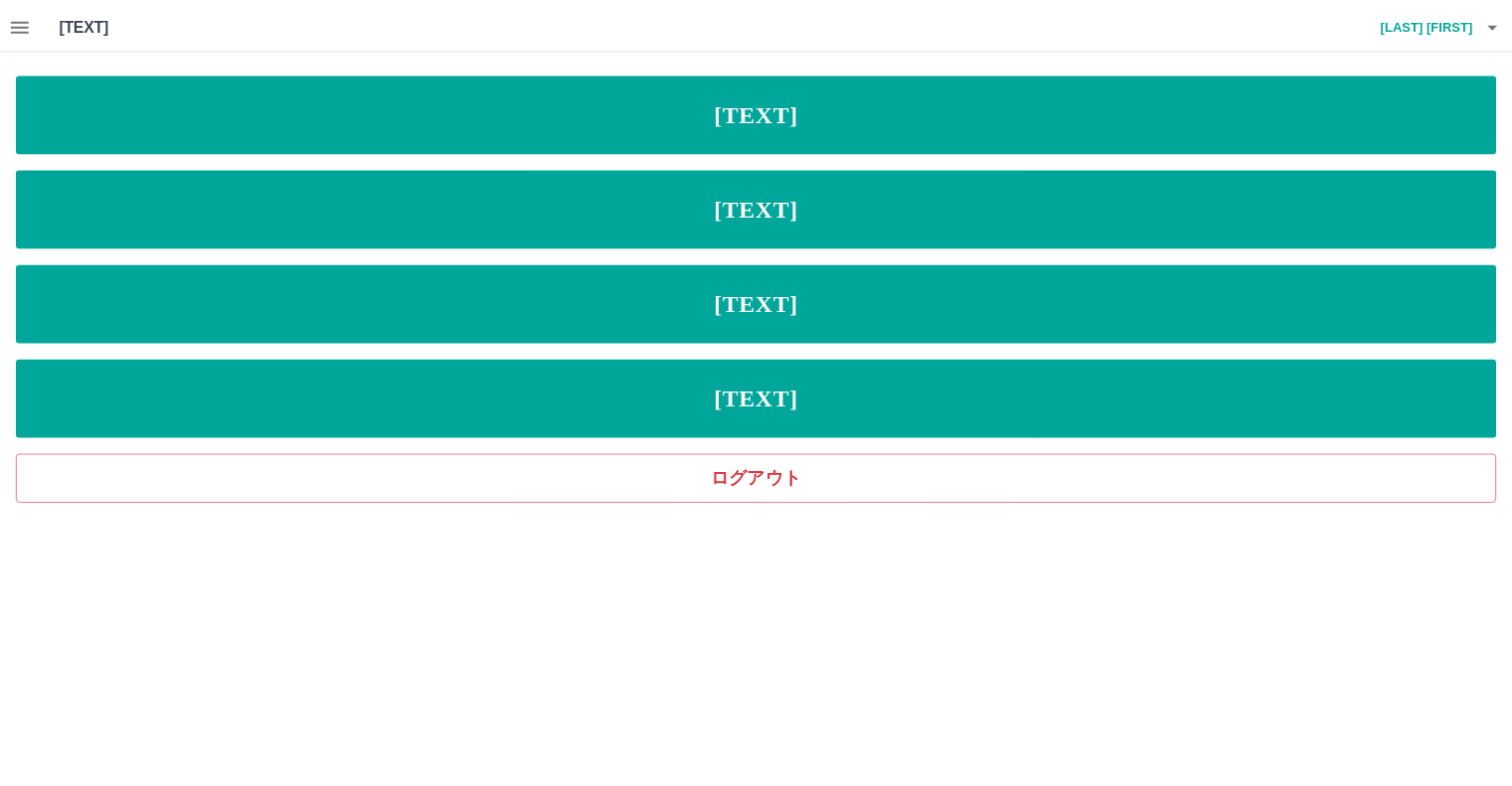 scroll, scrollTop: 0, scrollLeft: 0, axis: both 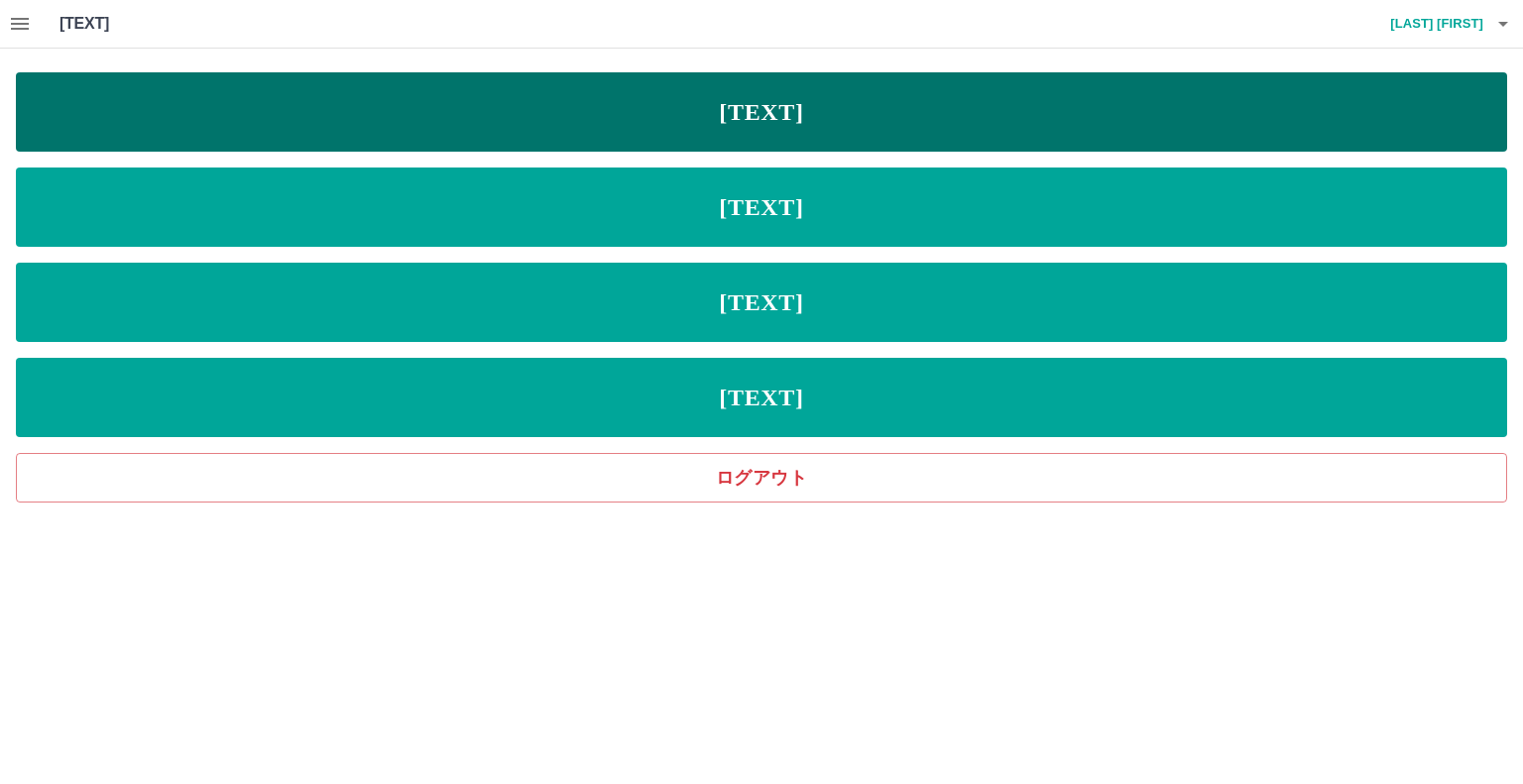 click on "[TEXT]" at bounding box center [762, 112] 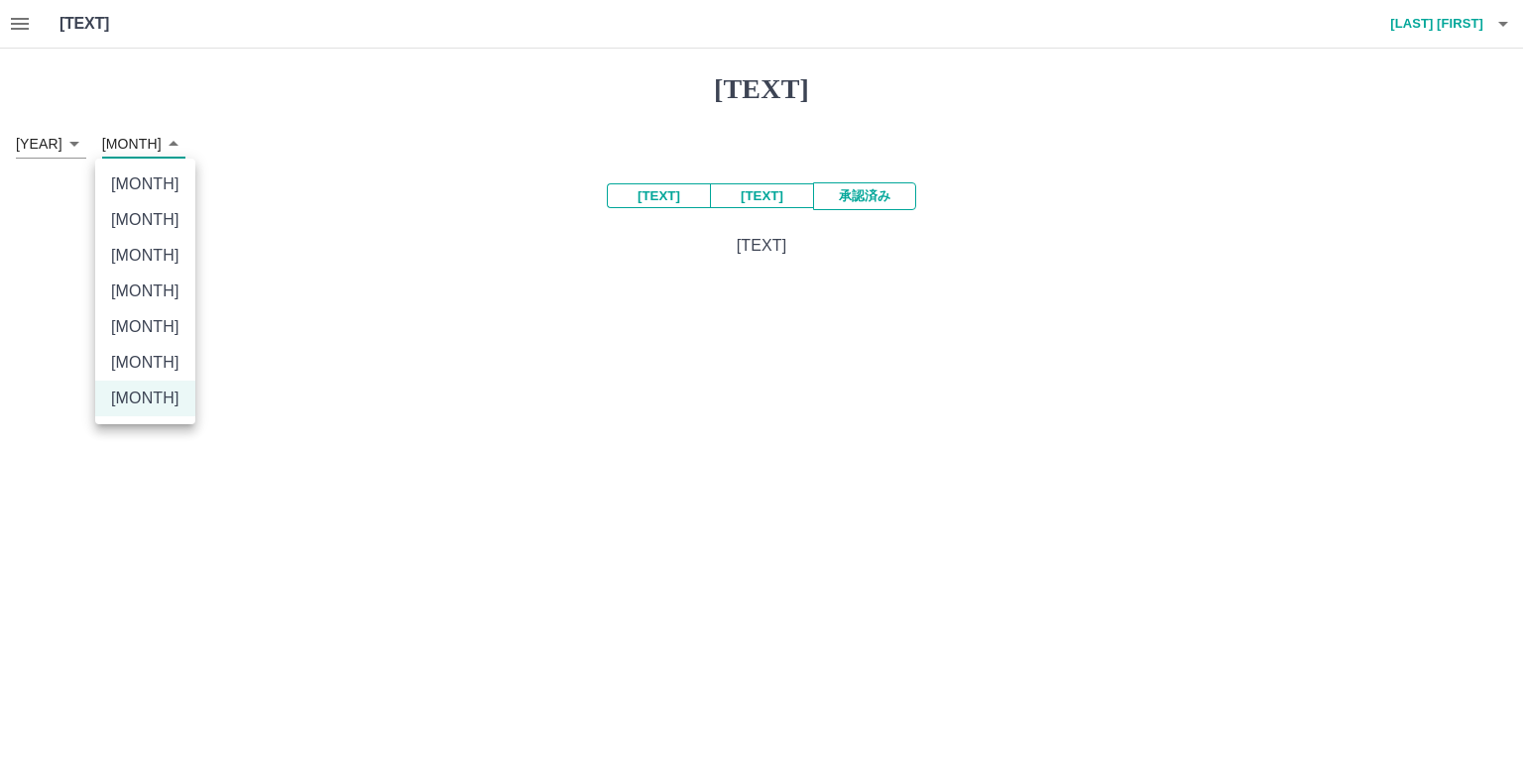 click on "[TEXT] [TEXT] [LAST] [FIRST] [TEXT] [YEAR] **** [MONTH] * [TEXT] [TEXT] [TEXT] [TEXT] [TEXT] [TEXT] [TEXT] [TEXT] [TEXT] [TEXT] [TEXT] [TEXT] [TEXT] [TEXT] [TEXT] [TEXT] [TEXT]" at bounding box center (762, 141) 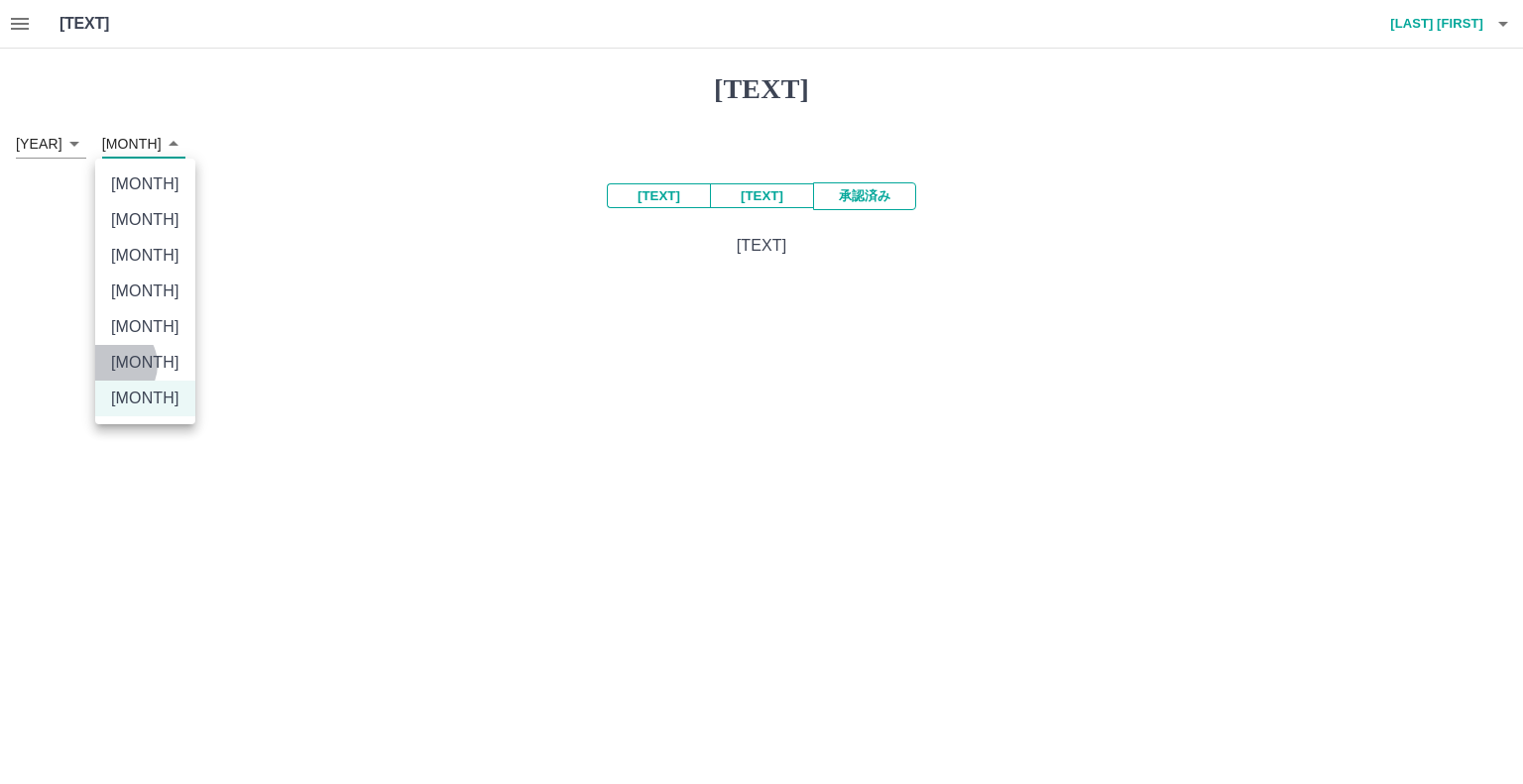 click on "[MONTH]" at bounding box center (145, 363) 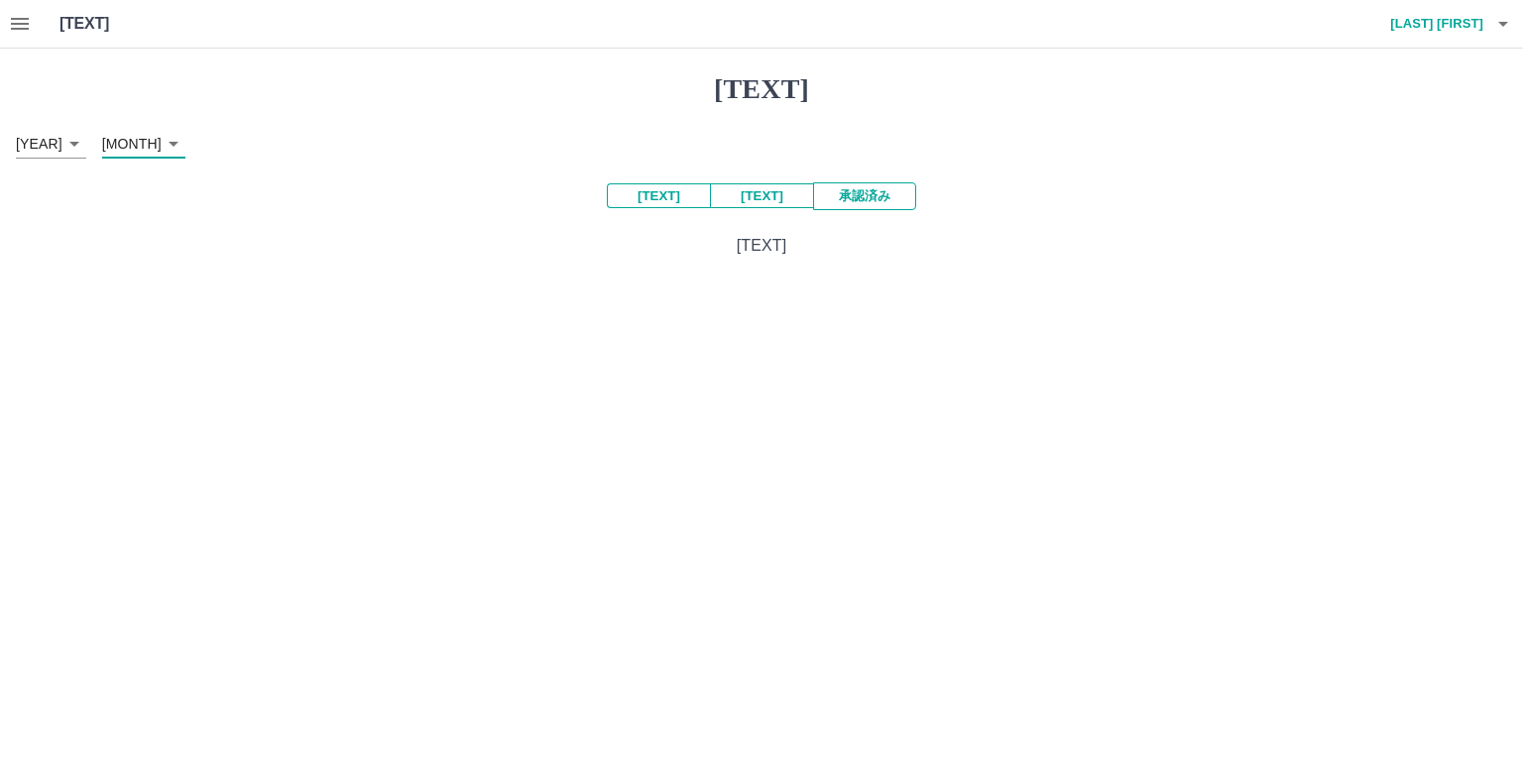 click on "[TEXT] [TEXT] [LAST] [FIRST] [TEXT] [YEAR] **** [MONTH] * [TEXT] [TEXT] [TEXT] [TEXT] [TEXT] [TEXT] [TEXT] [TEXT] [TEXT] [TEXT] [TEXT] [TEXT] [TEXT] [TEXT] [TEXT] [TEXT] [TEXT]" at bounding box center (762, 141) 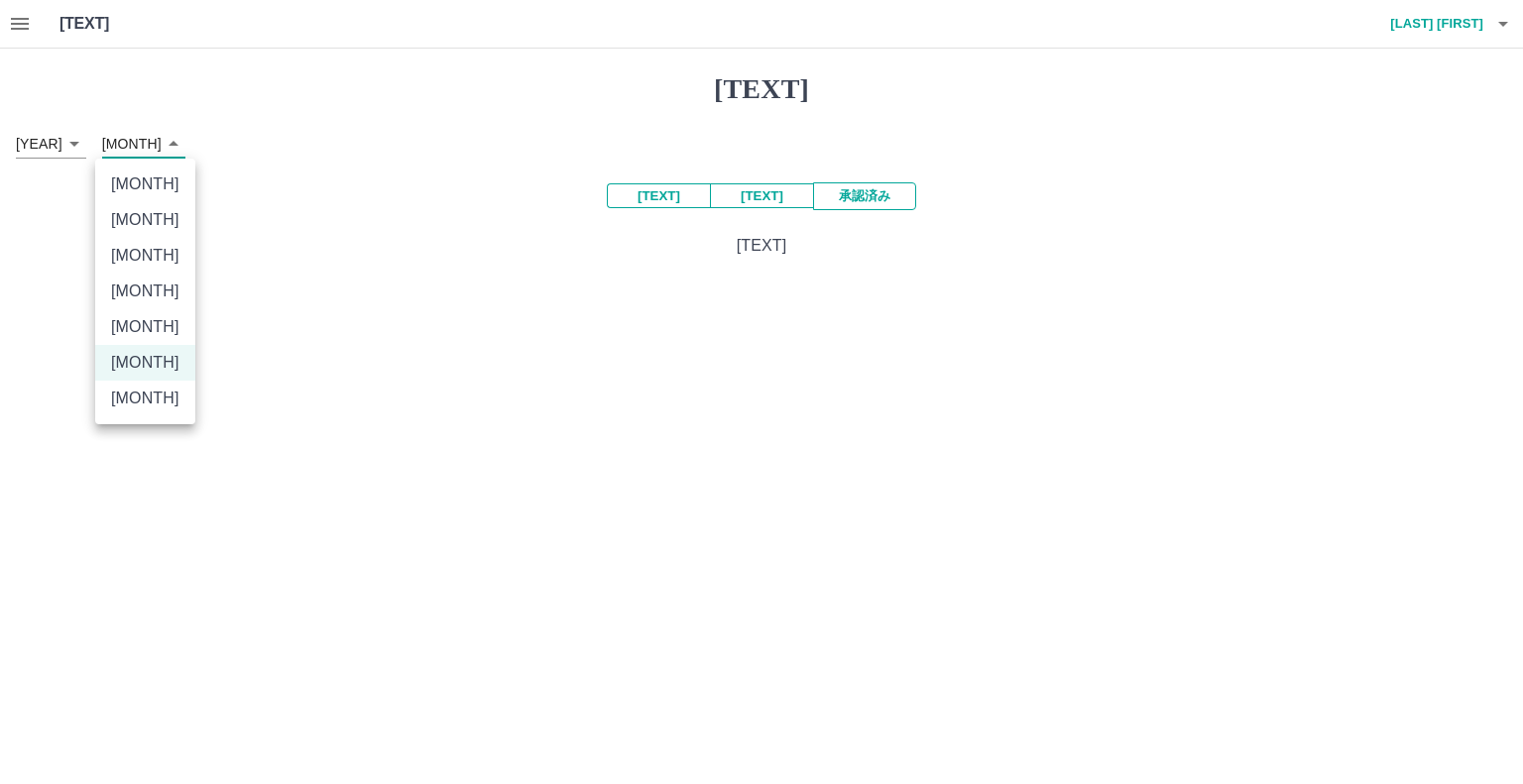 click at bounding box center [762, 392] 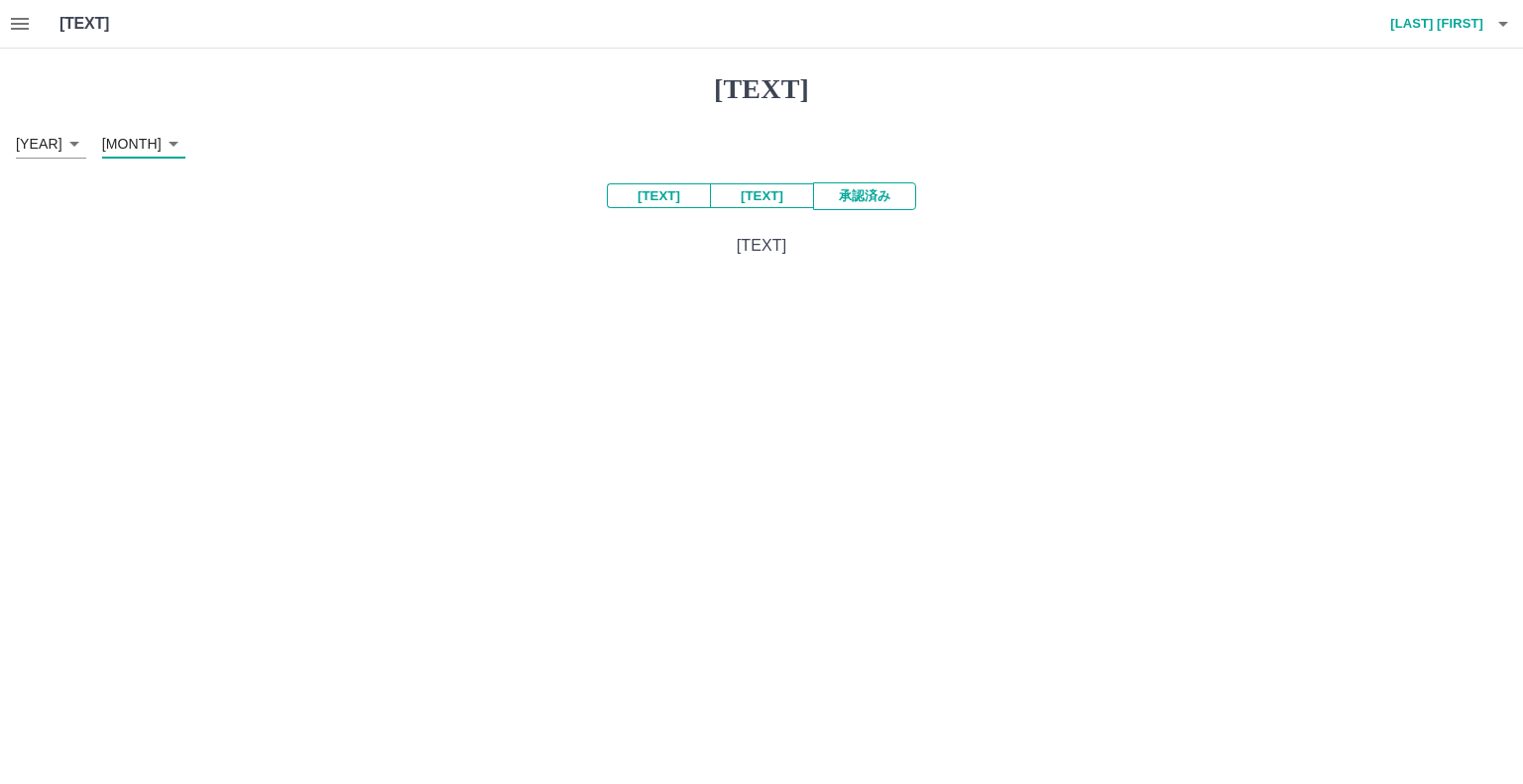 click at bounding box center (20, 24) 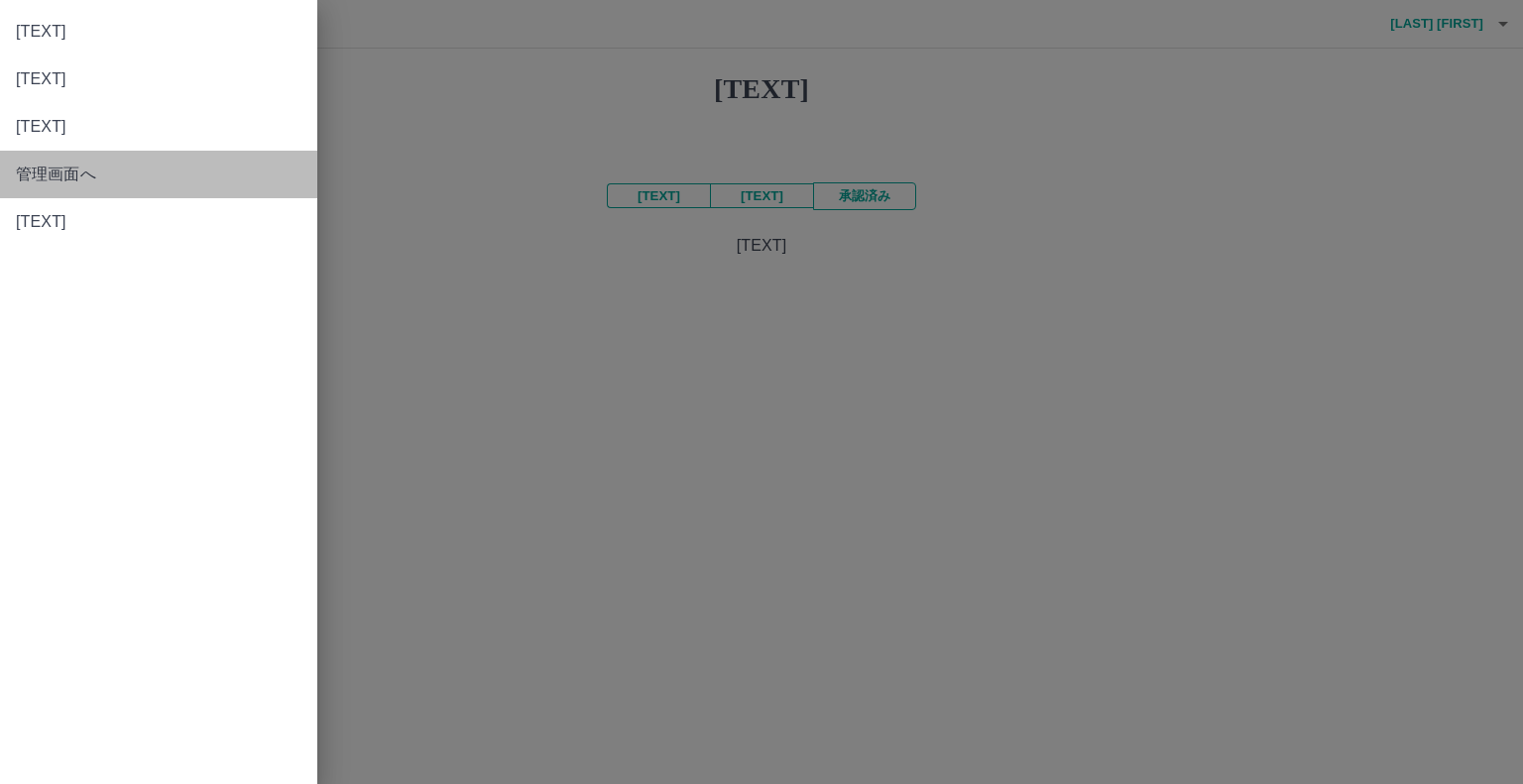 click on "管理画面へ" at bounding box center [159, 32] 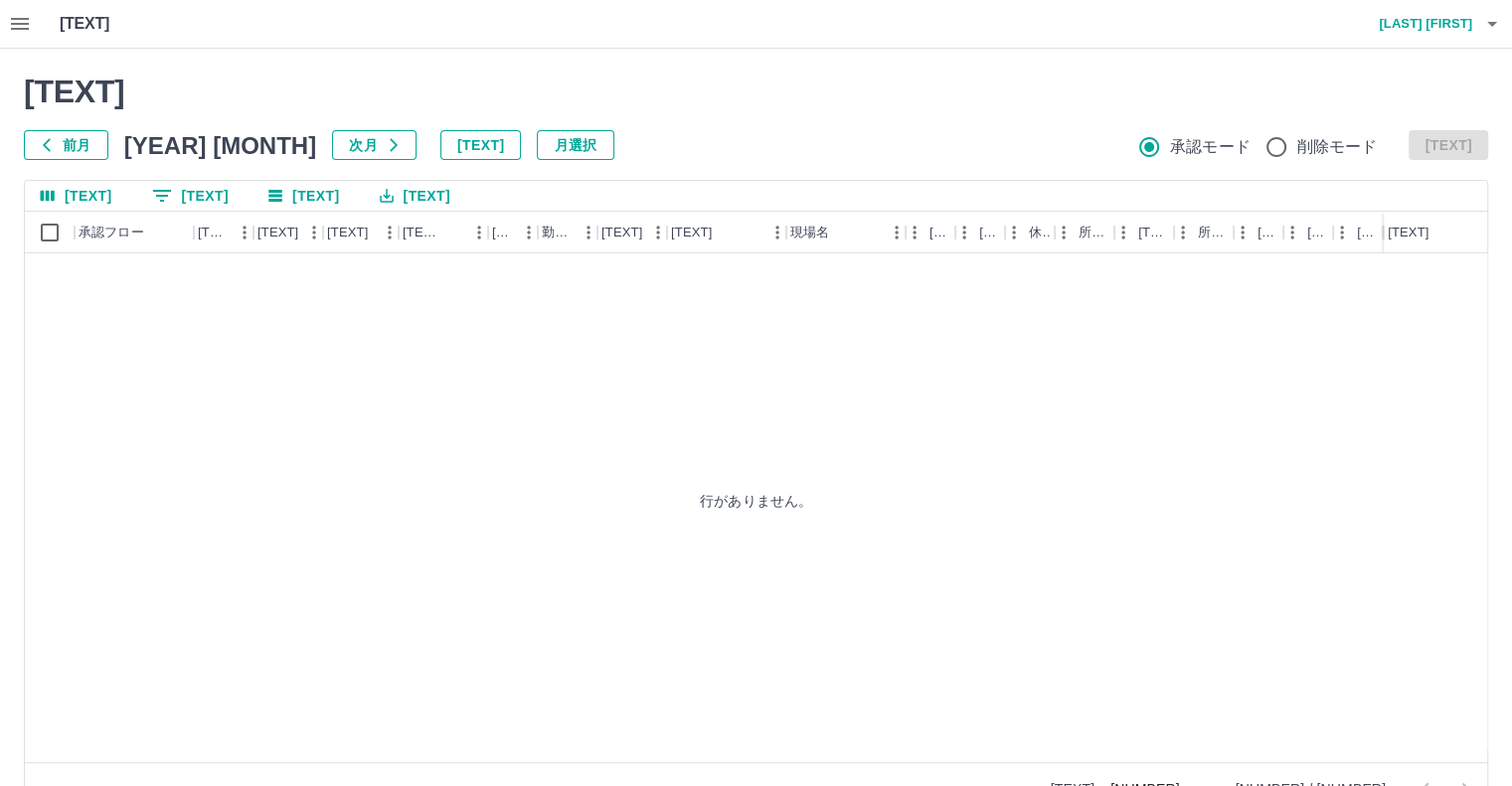 click on "前月" at bounding box center (66, 145) 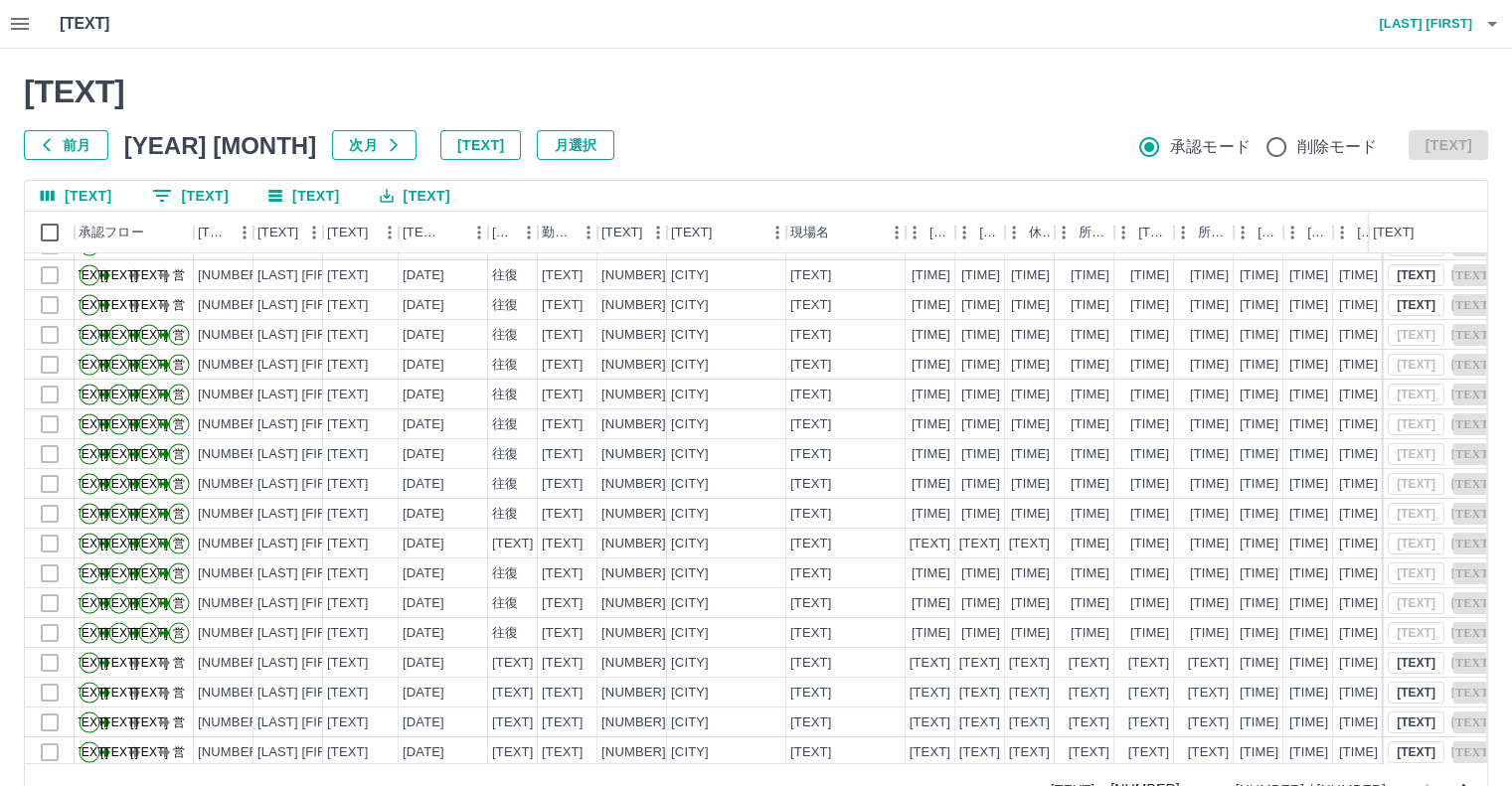 scroll, scrollTop: 100, scrollLeft: 0, axis: vertical 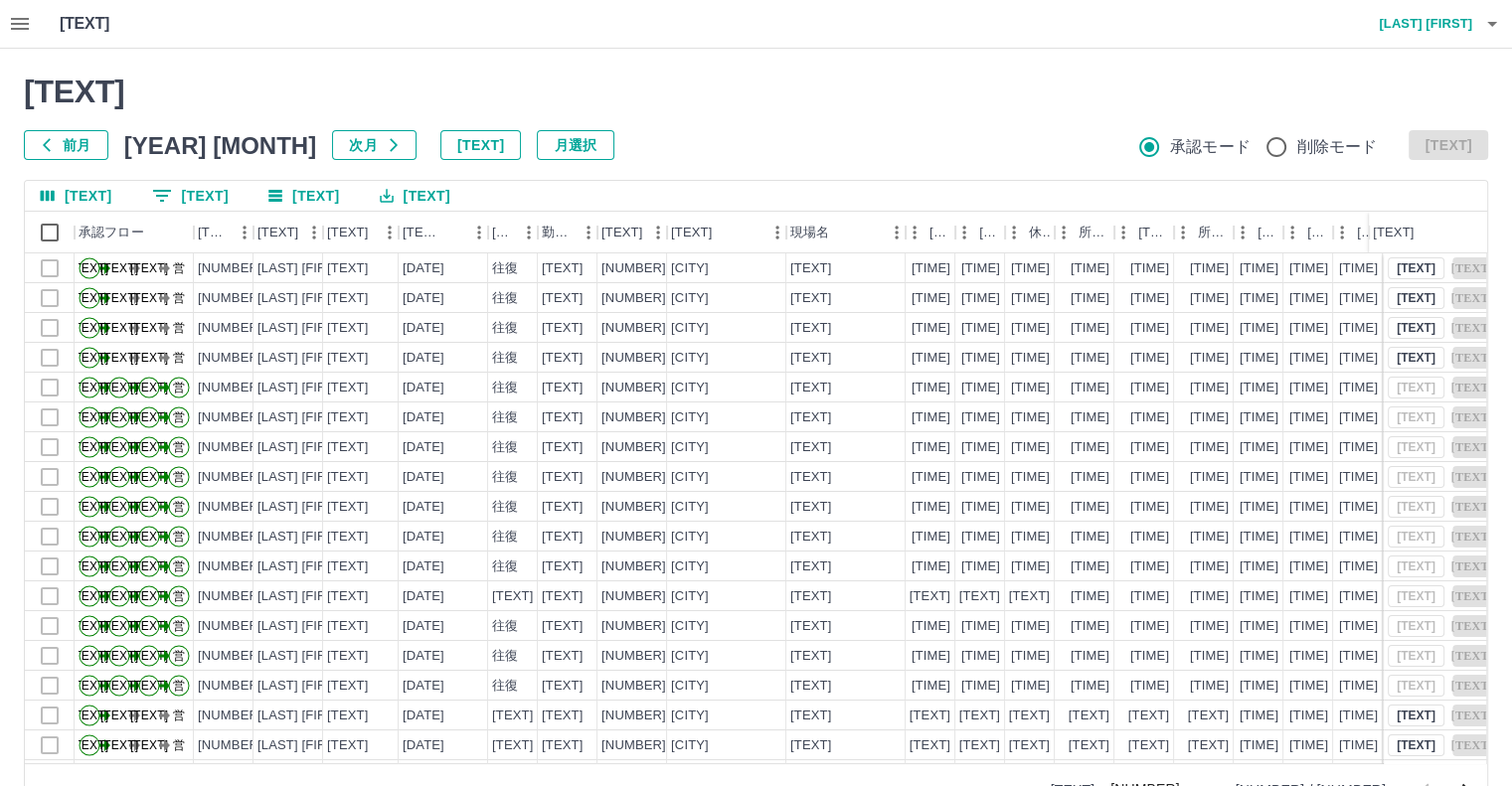 click on "[TEXT]" at bounding box center [77, 196] 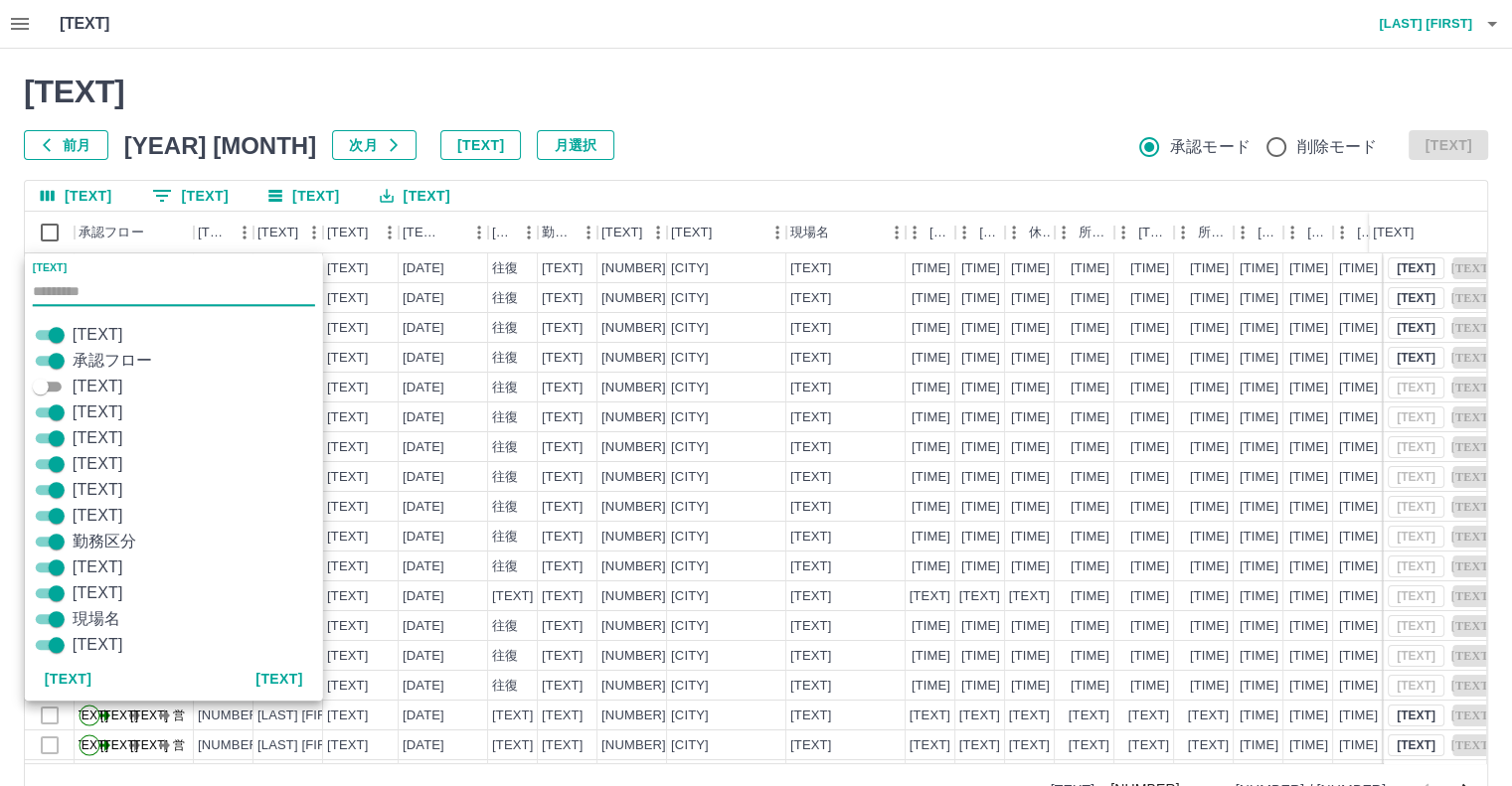 click on "[TEXT]" at bounding box center [77, 196] 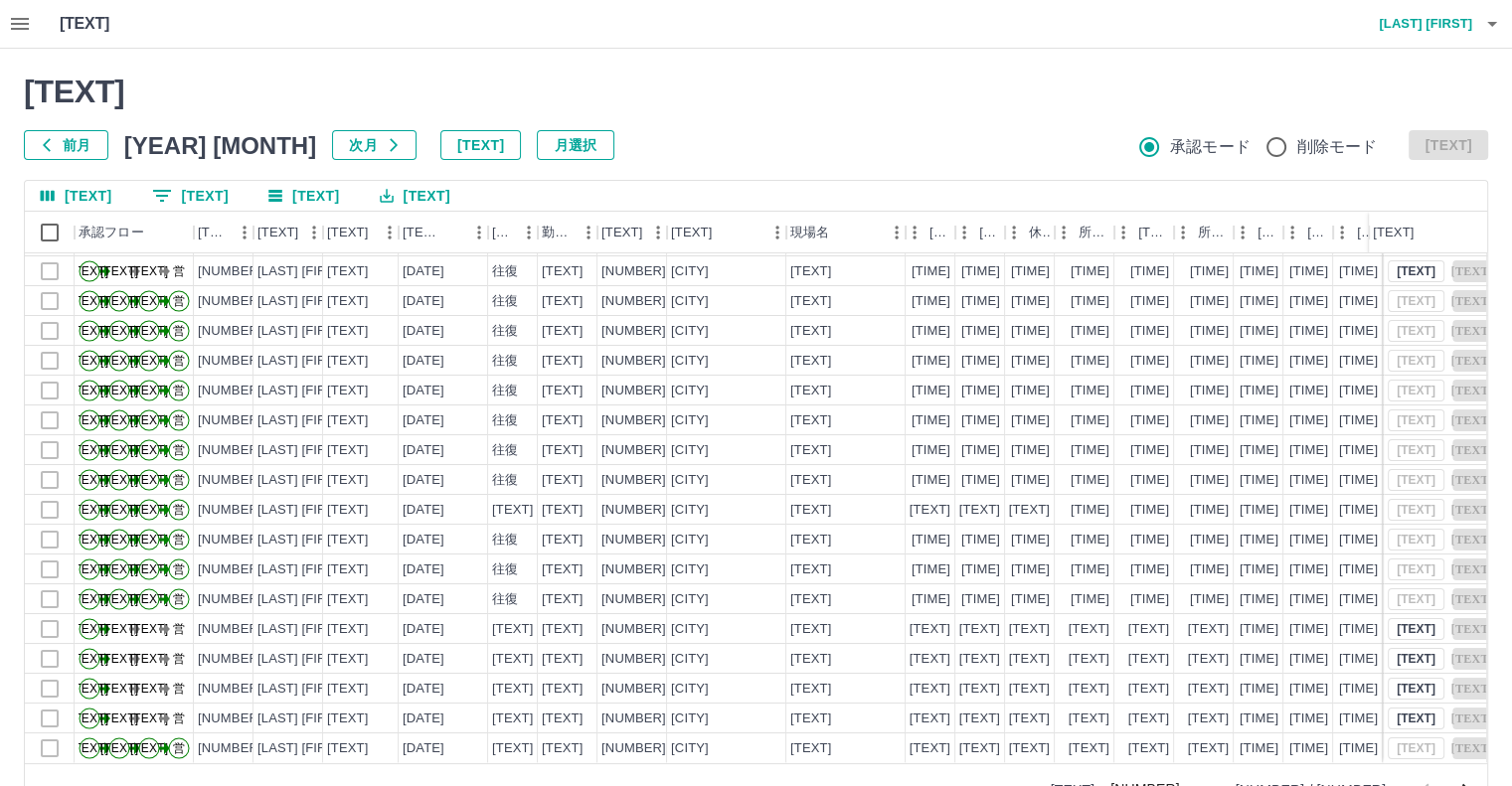 scroll, scrollTop: 100, scrollLeft: 0, axis: vertical 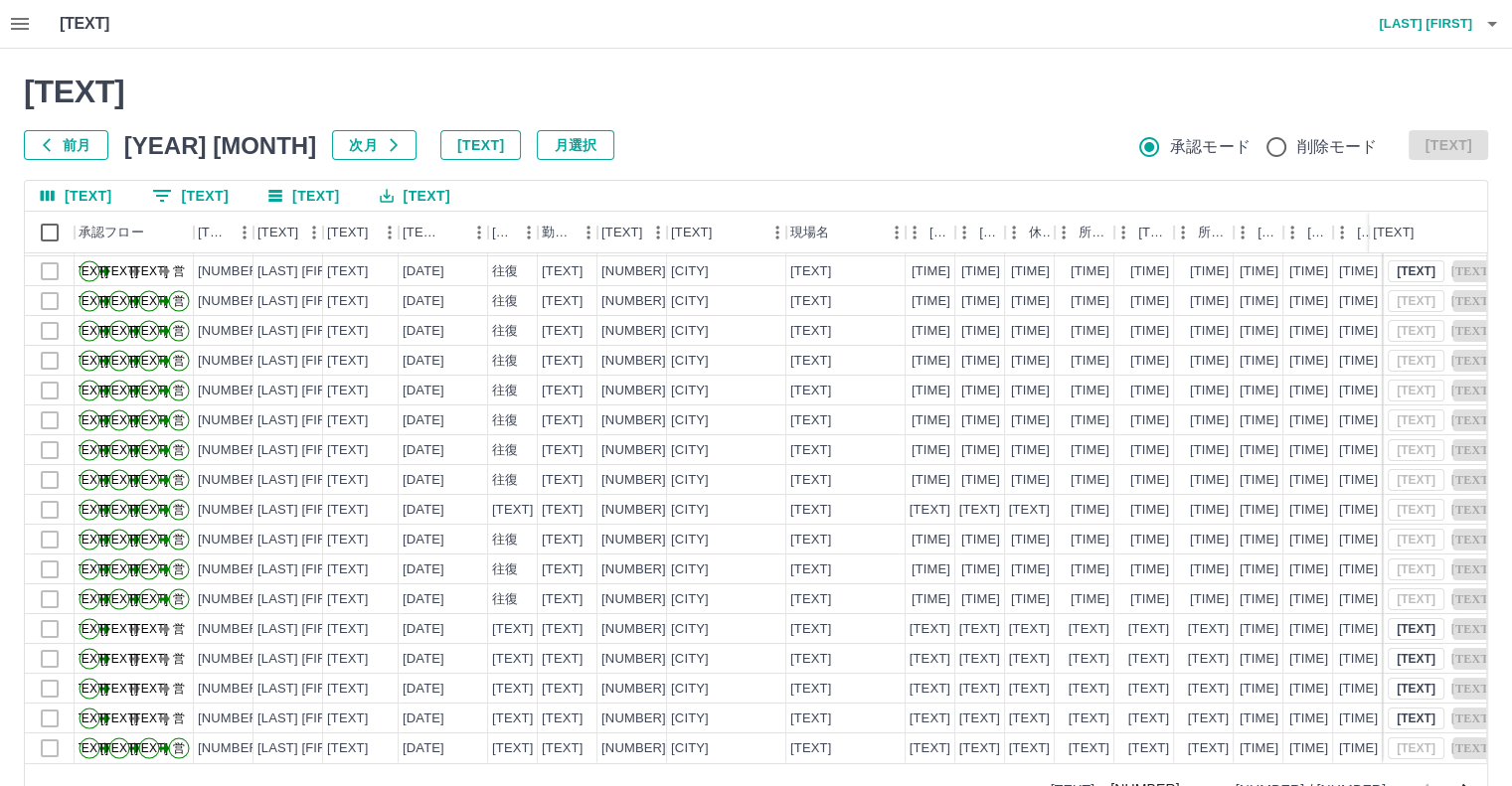 click on "[TEXT]" at bounding box center (756, 91) 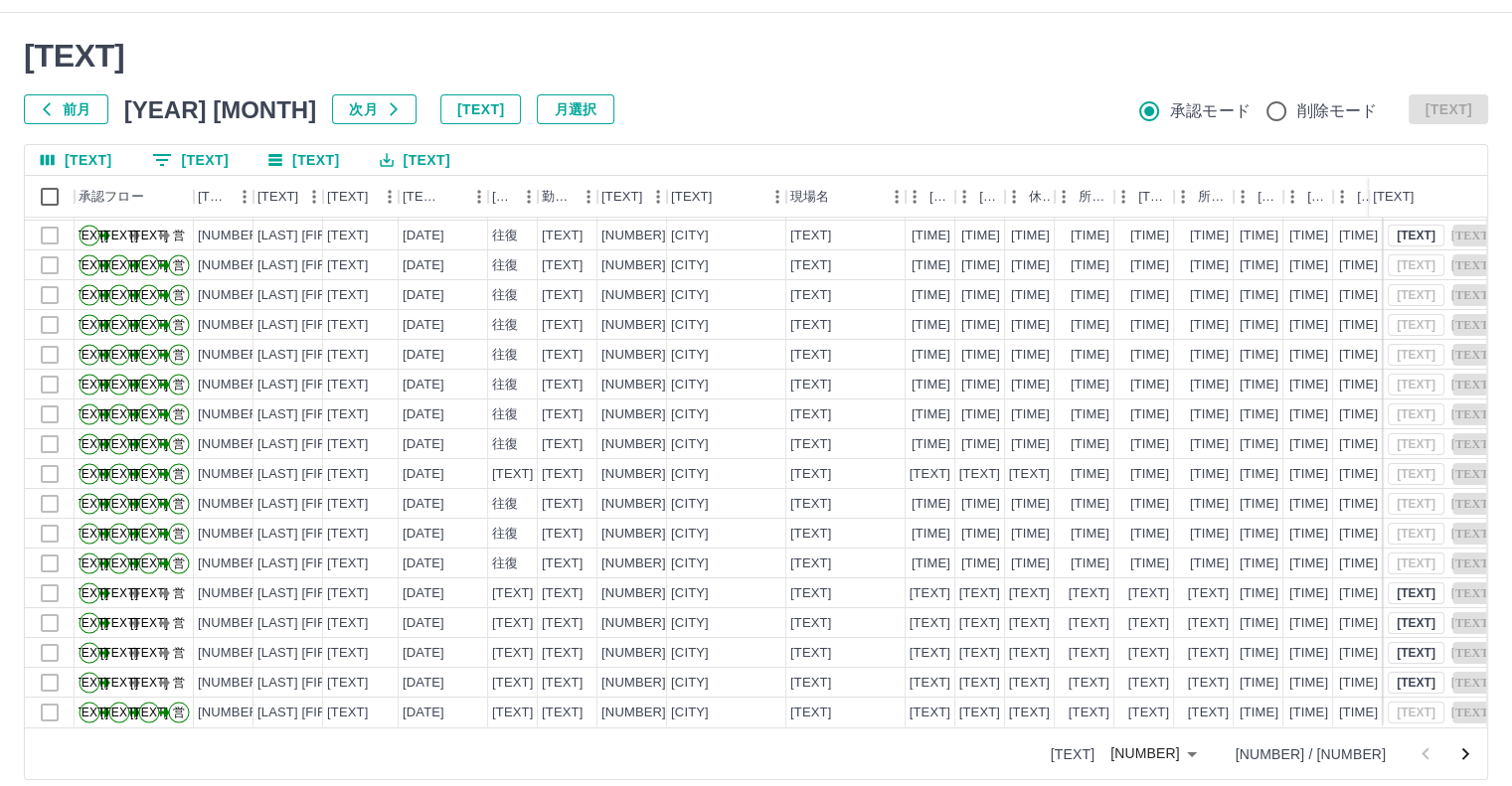 scroll, scrollTop: 54, scrollLeft: 0, axis: vertical 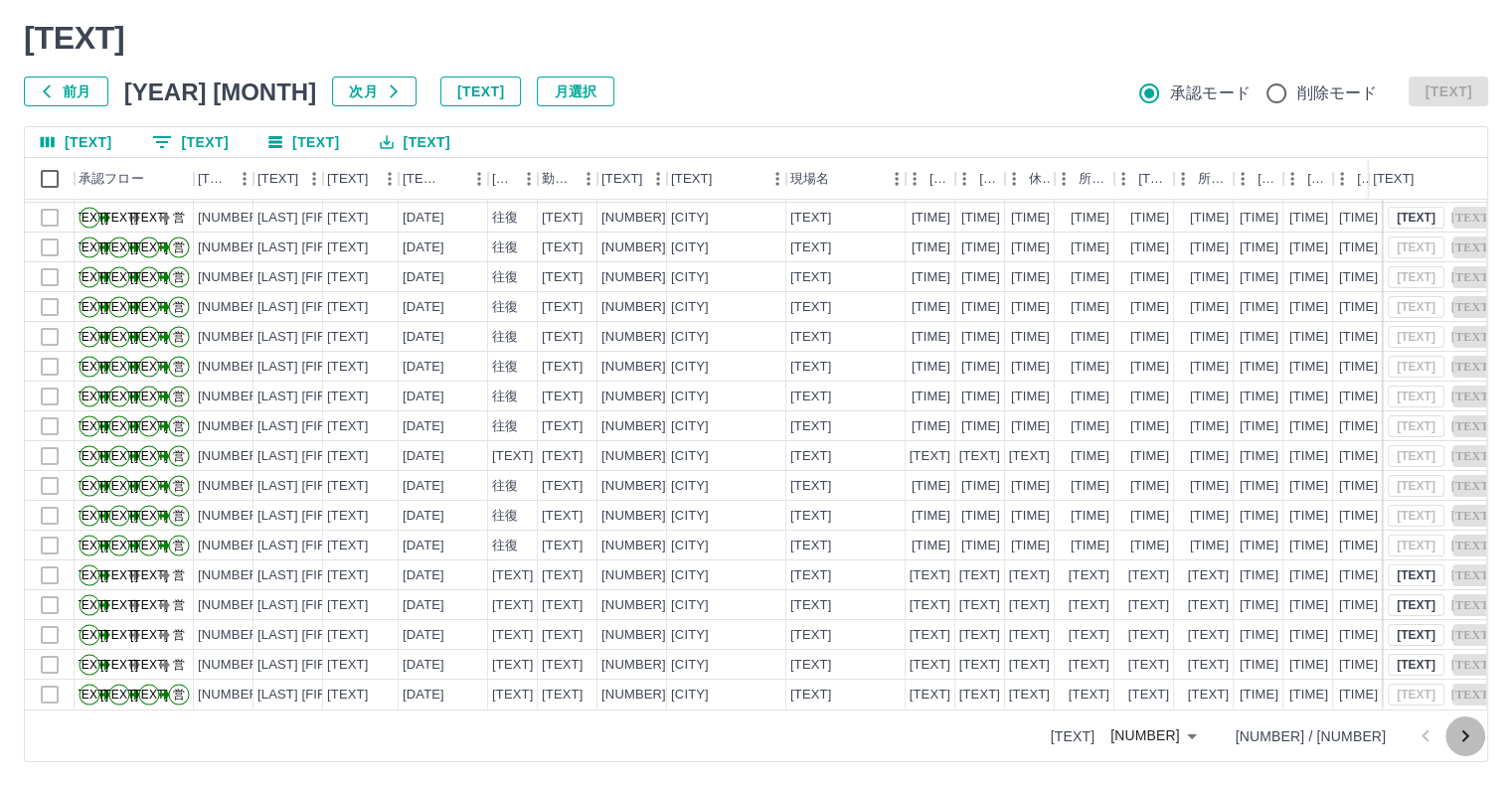 click at bounding box center [1465, 736] 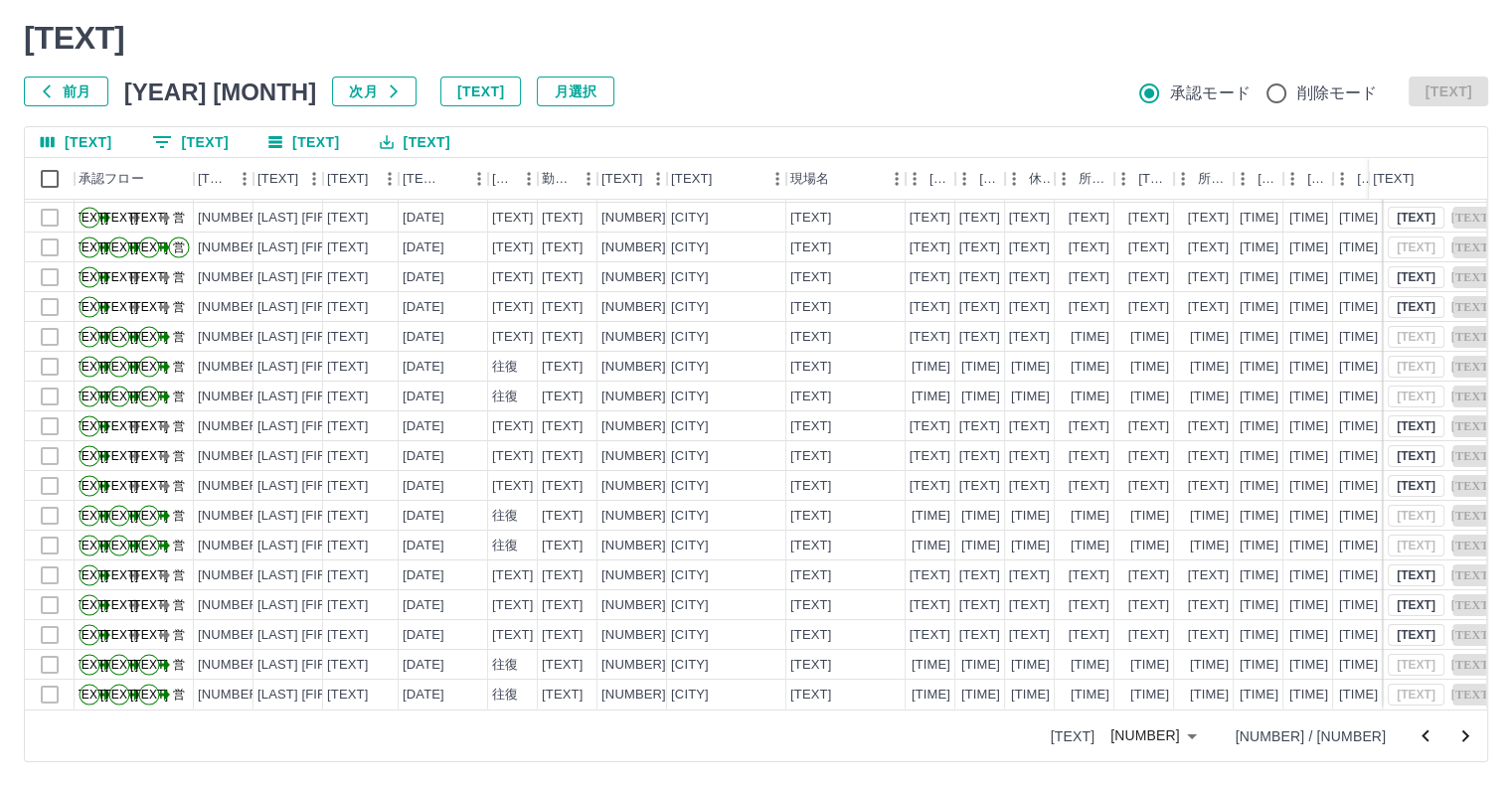 scroll, scrollTop: 100, scrollLeft: 0, axis: vertical 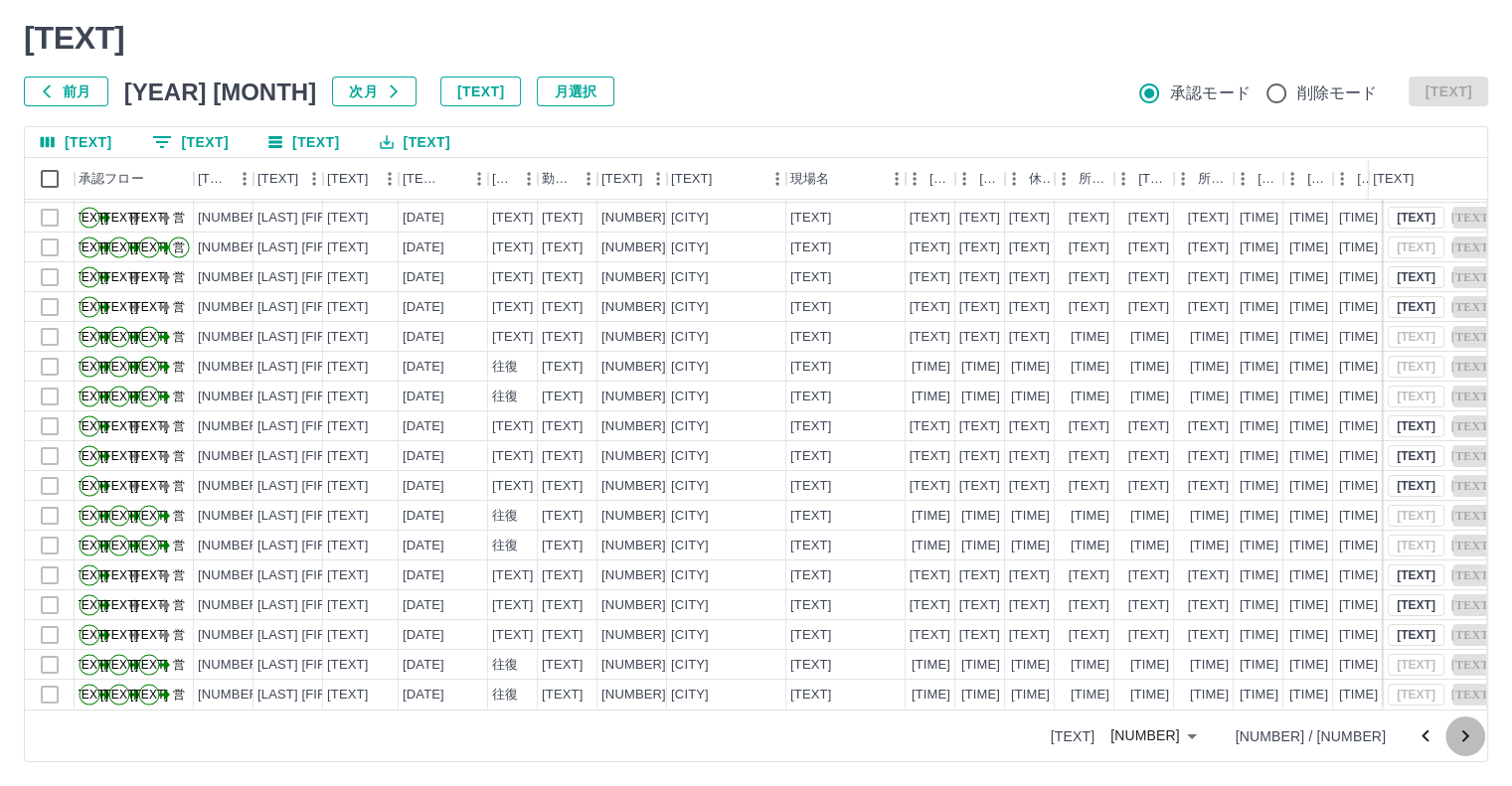 click at bounding box center (1465, 736) 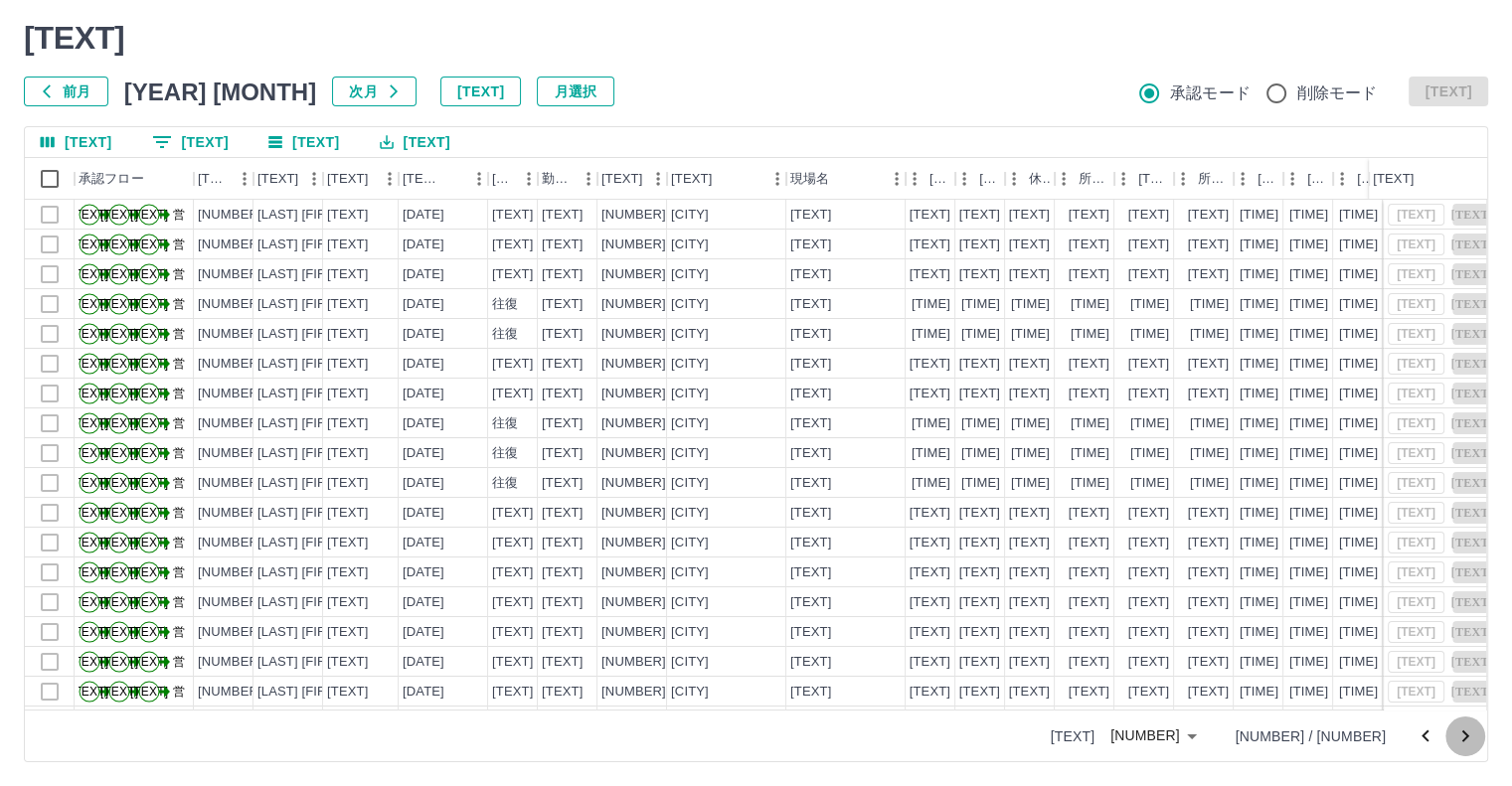 click at bounding box center (1465, 736) 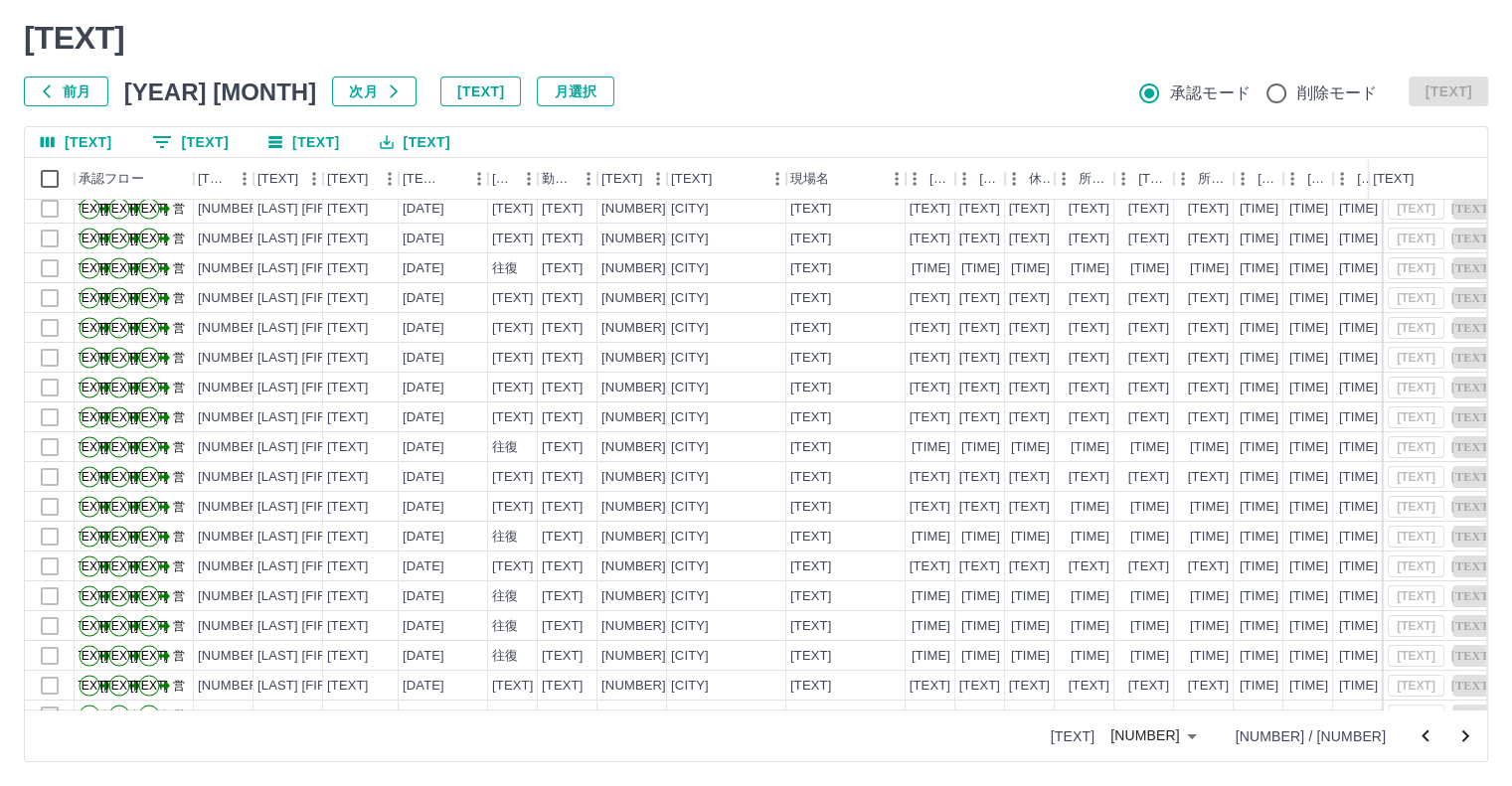 scroll, scrollTop: 100, scrollLeft: 0, axis: vertical 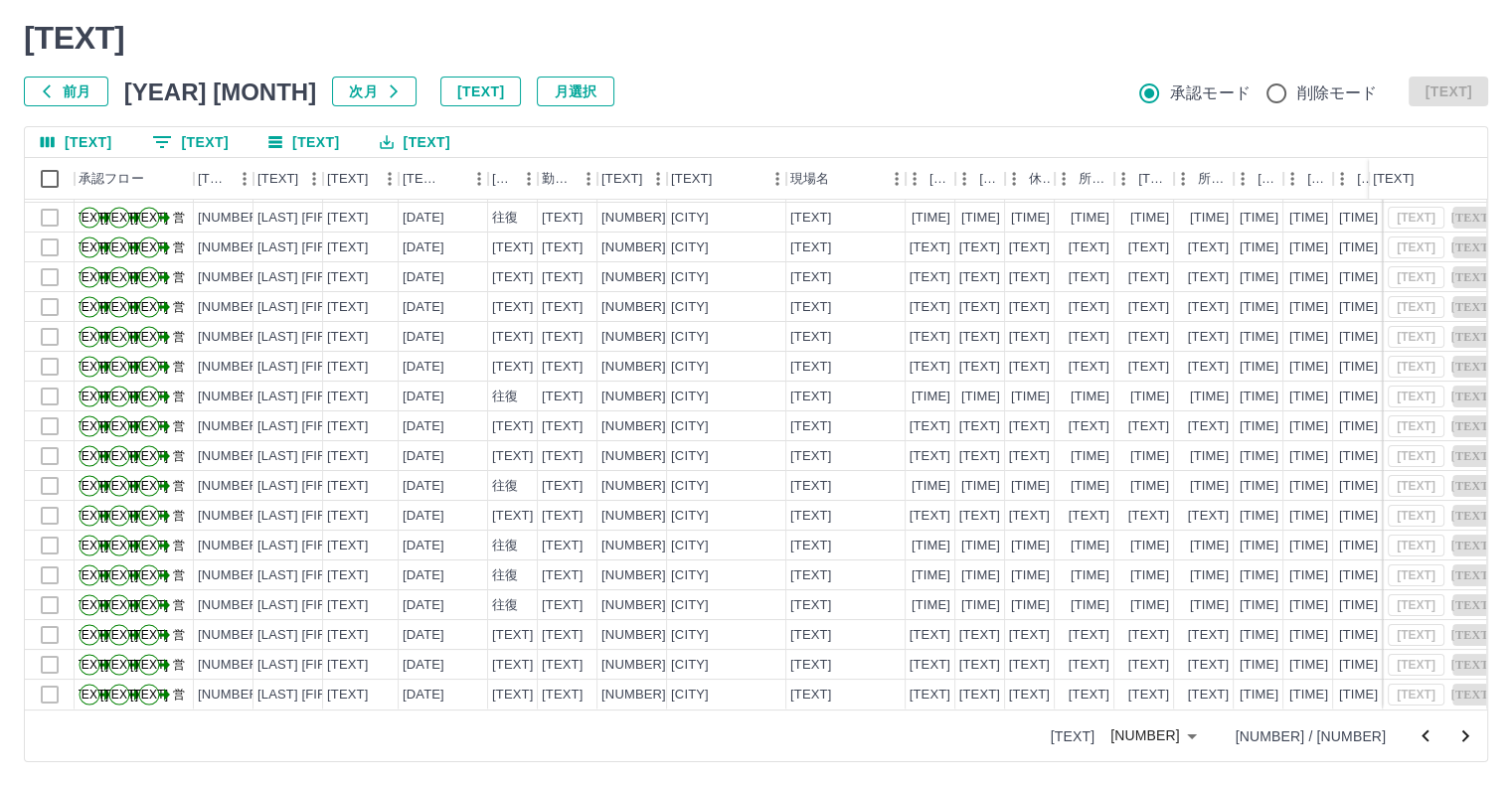 click at bounding box center [1465, 736] 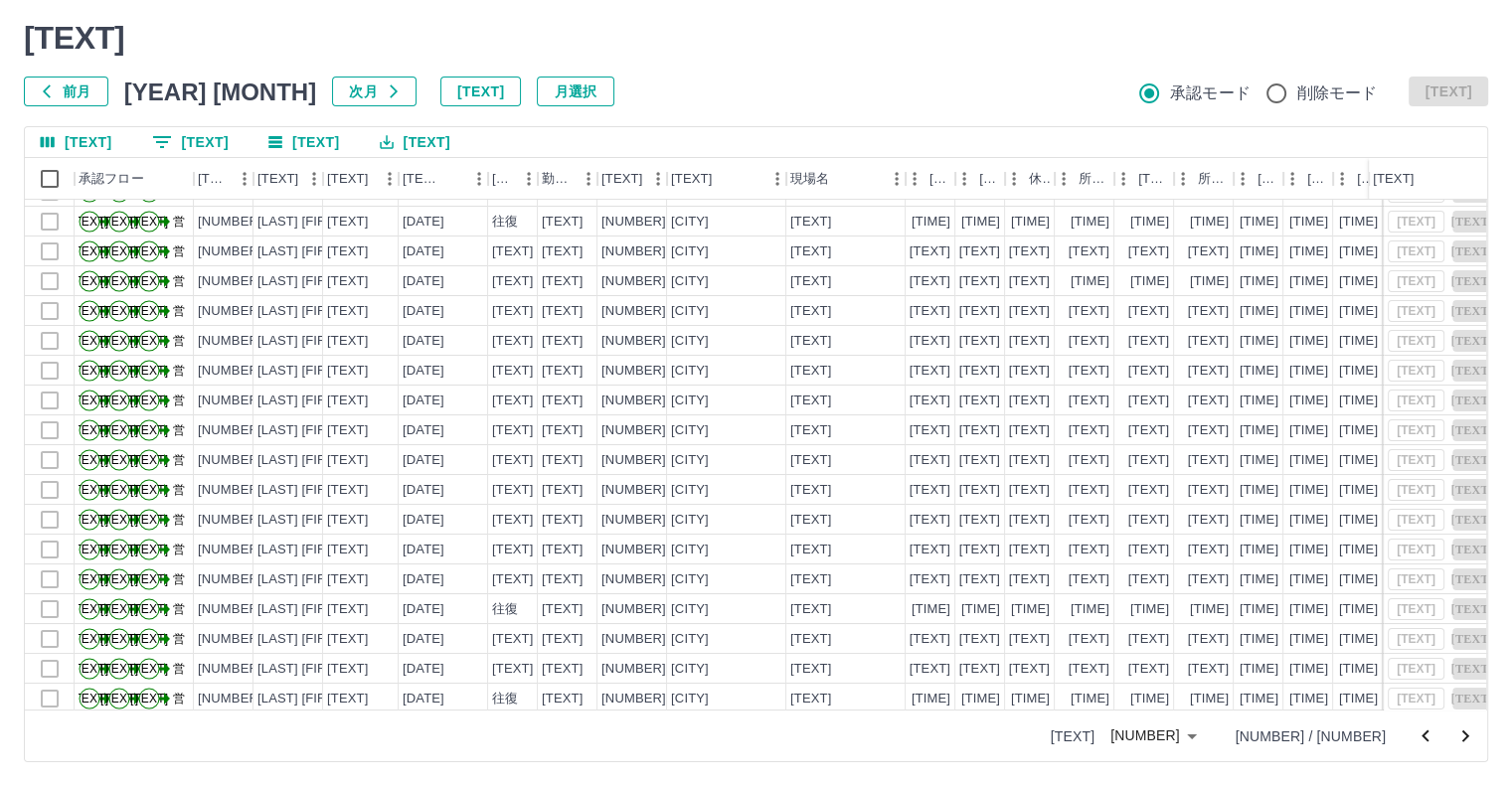 scroll, scrollTop: 100, scrollLeft: 0, axis: vertical 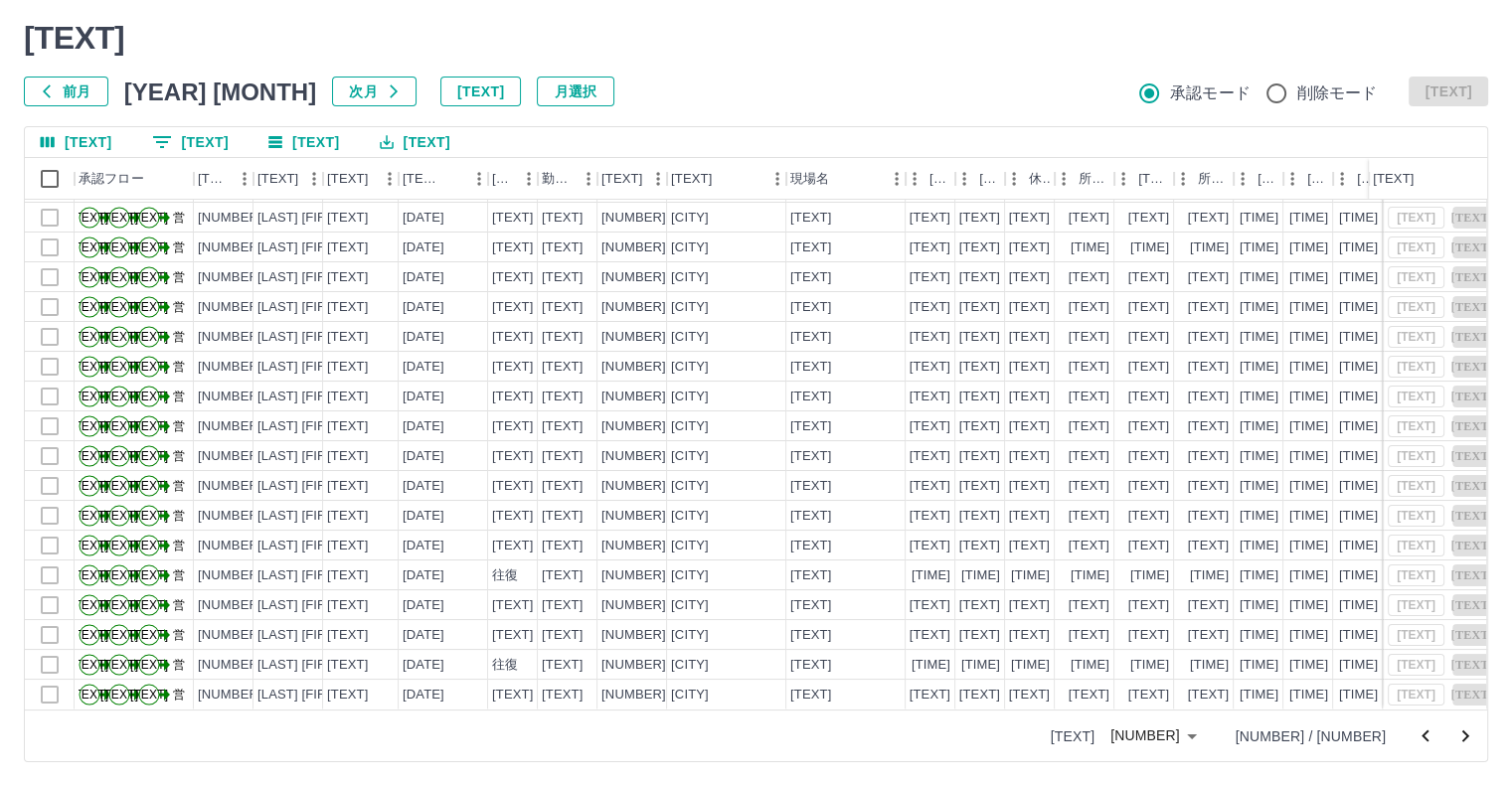 click at bounding box center (1465, 736) 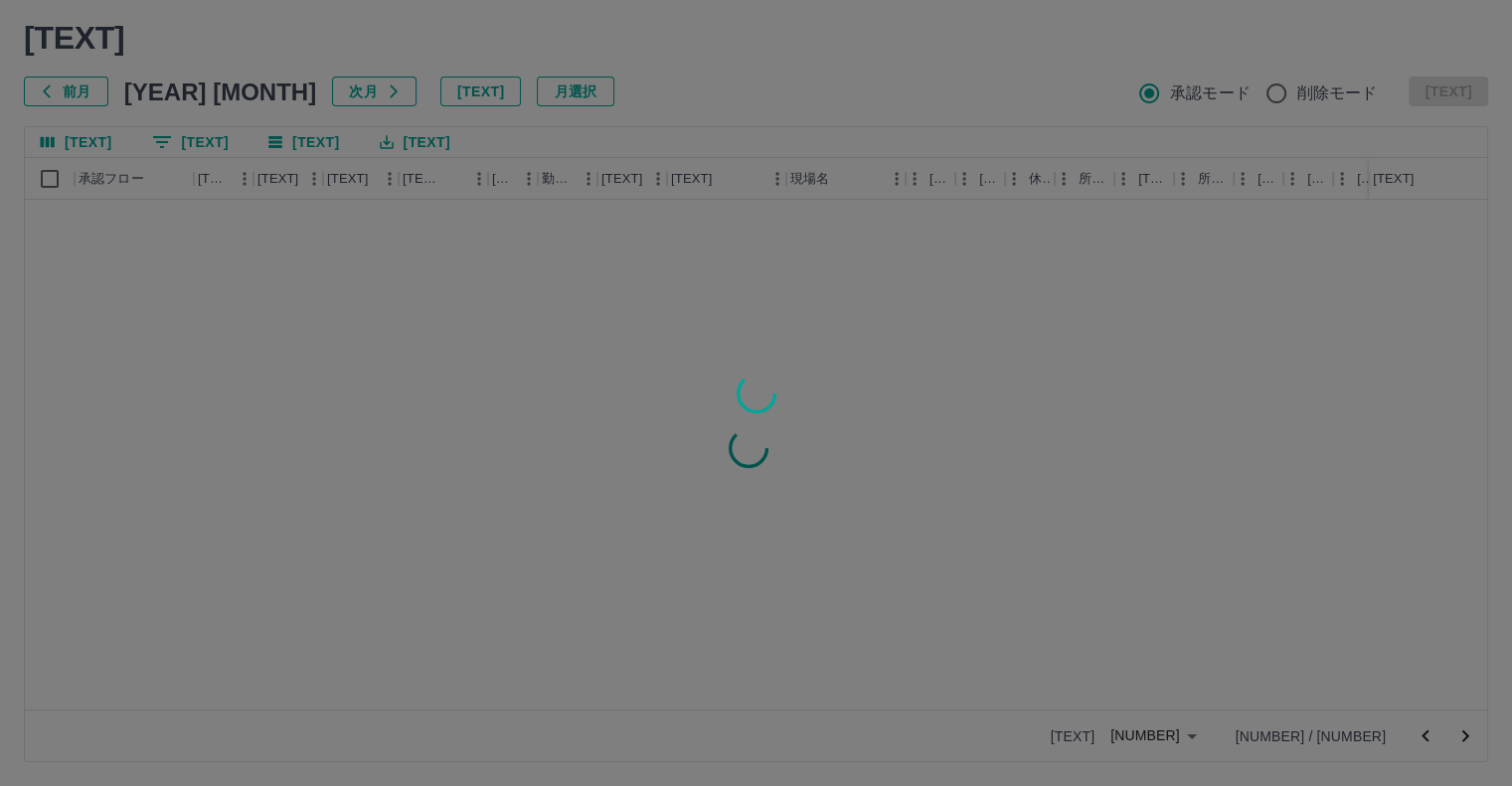 scroll, scrollTop: 0, scrollLeft: 0, axis: both 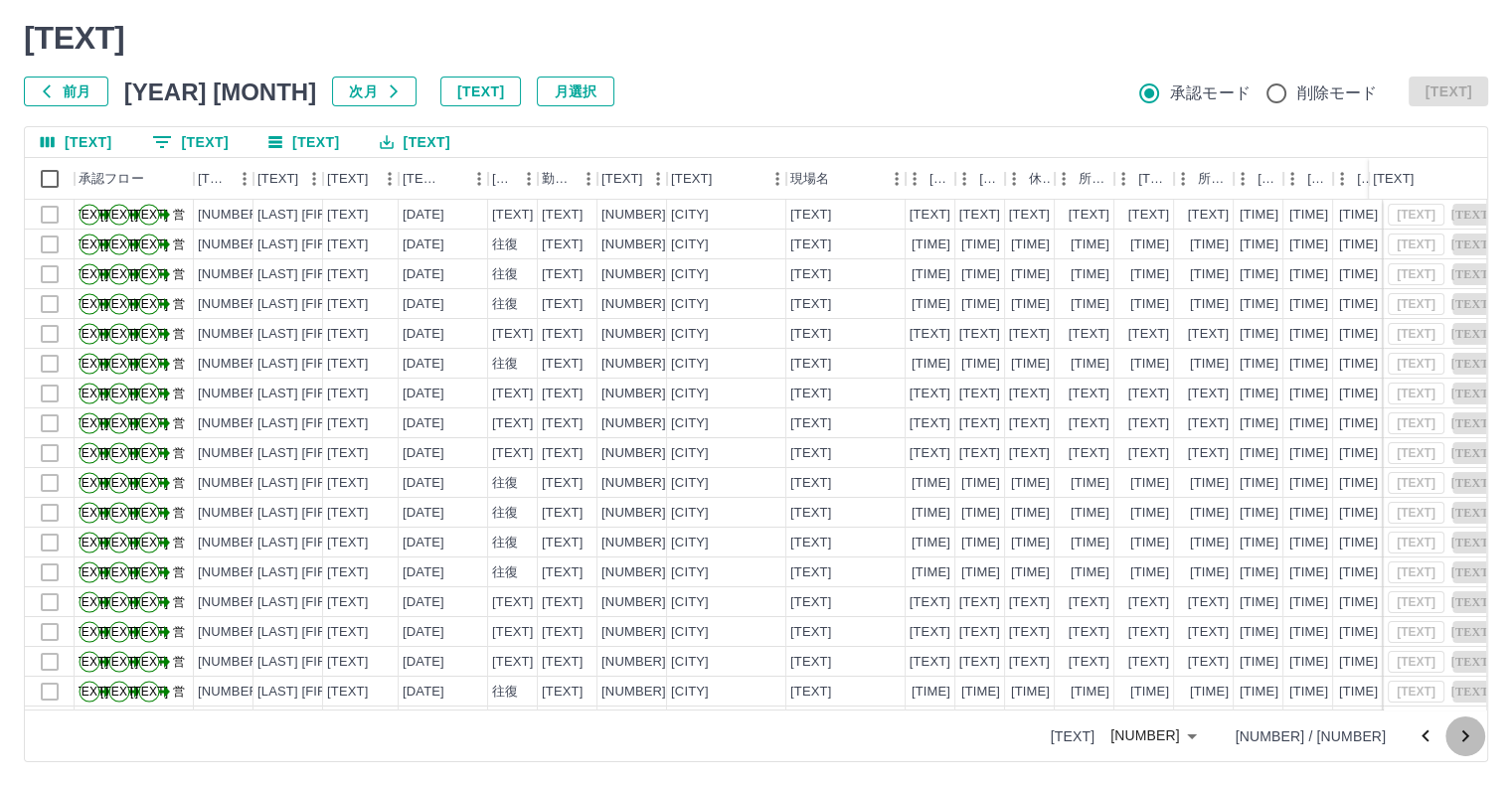 click at bounding box center [1465, 736] 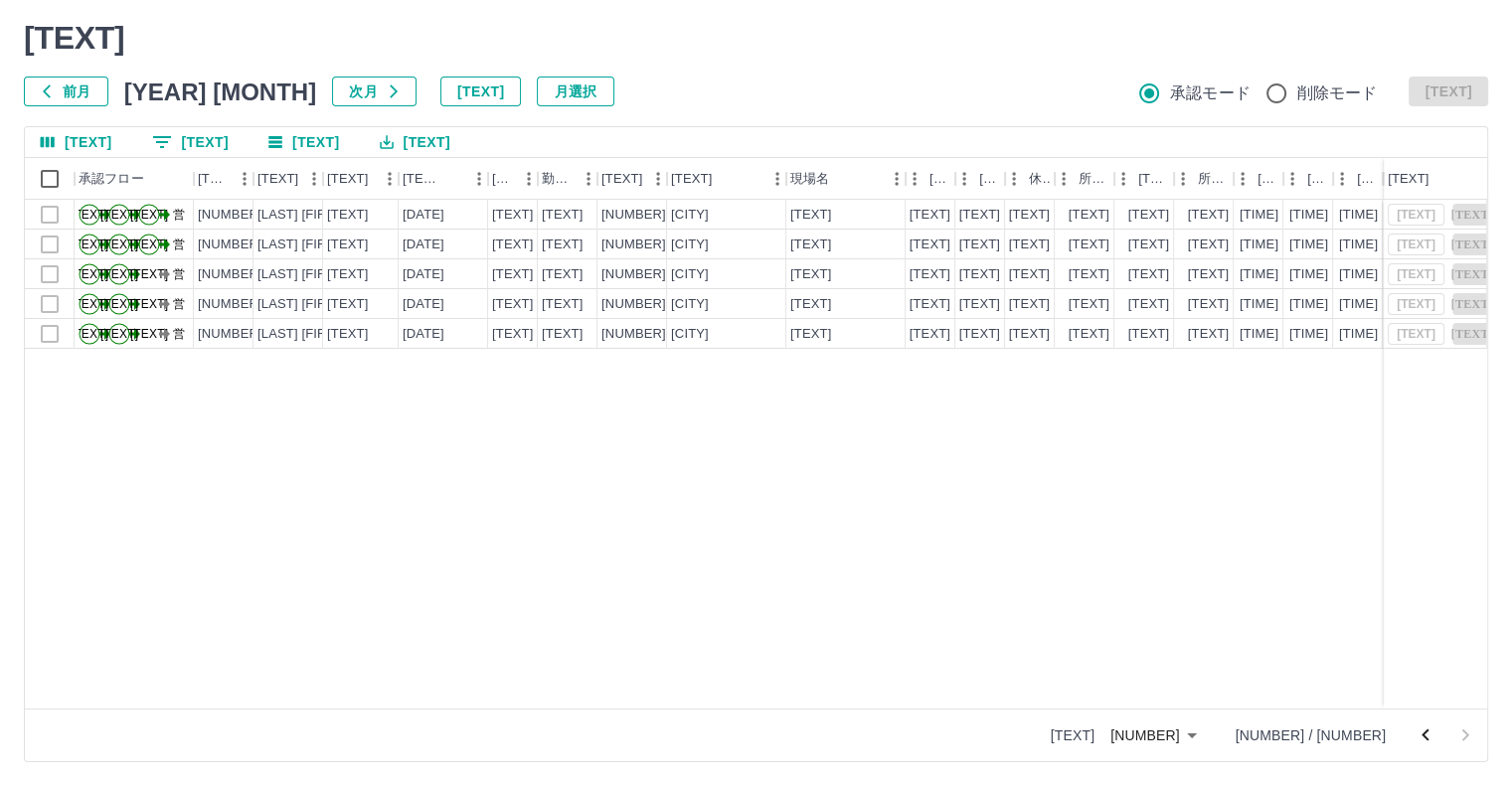 click at bounding box center (1426, 735) 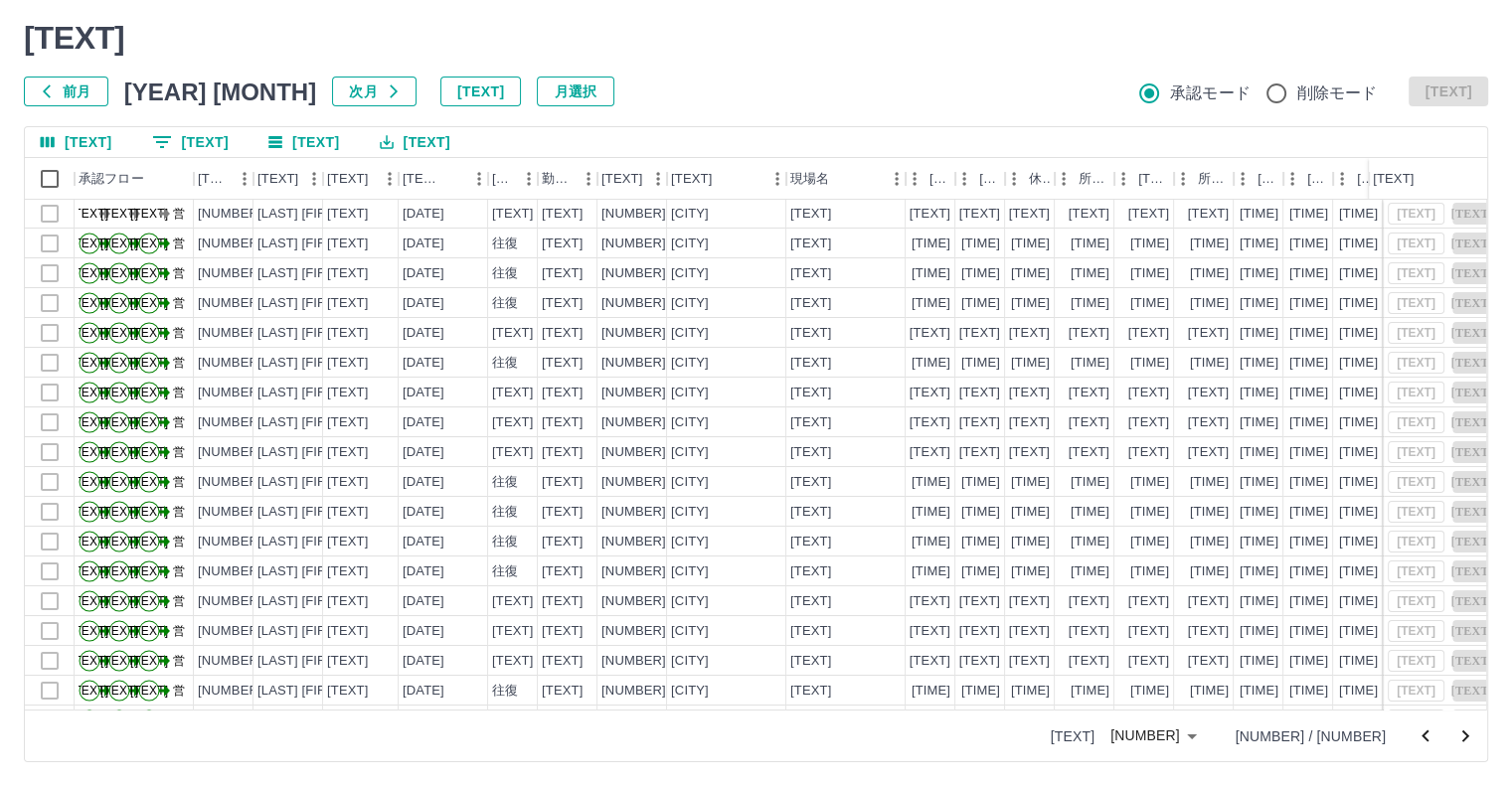 scroll, scrollTop: 0, scrollLeft: 0, axis: both 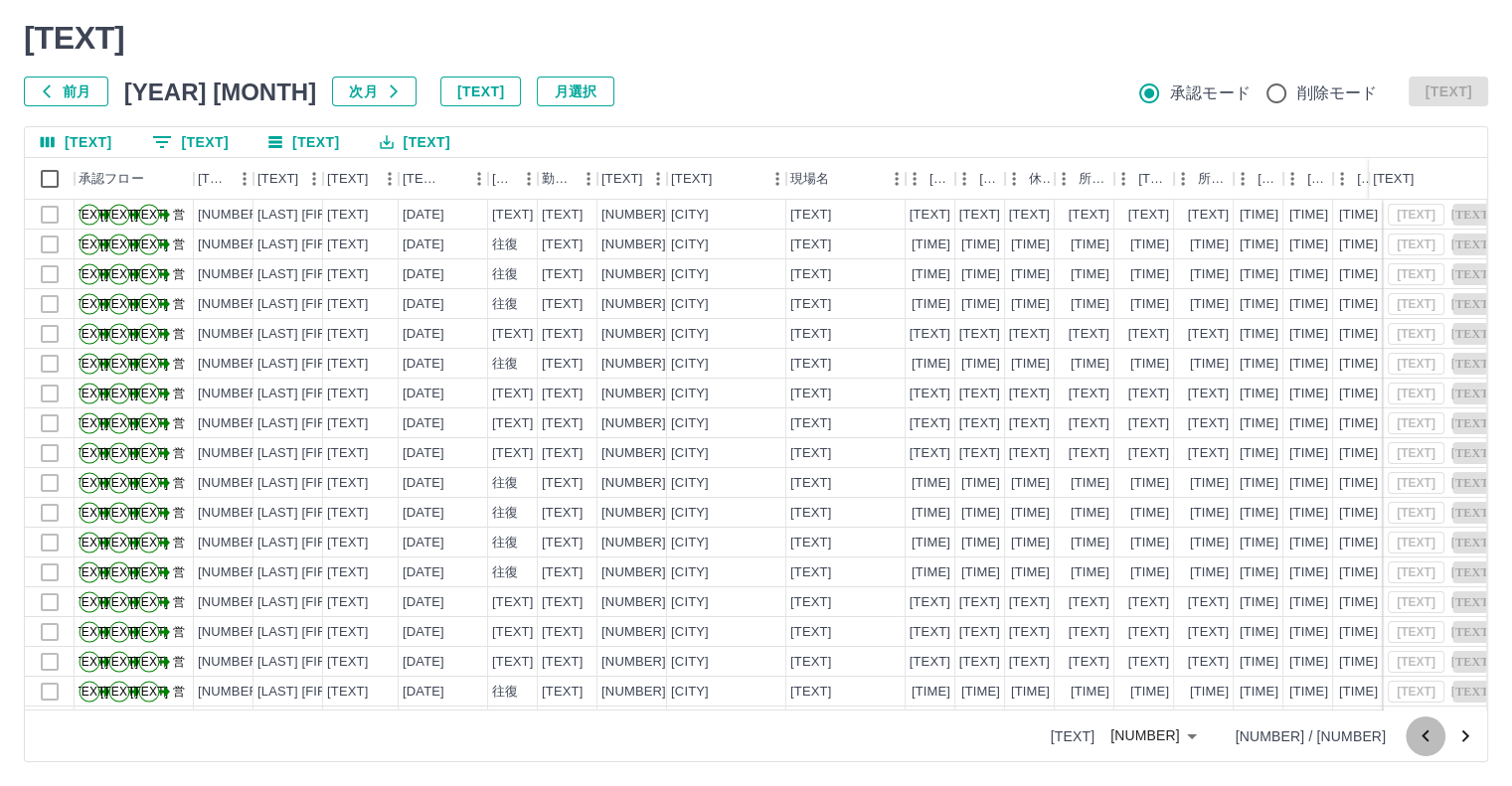 click at bounding box center (1426, 736) 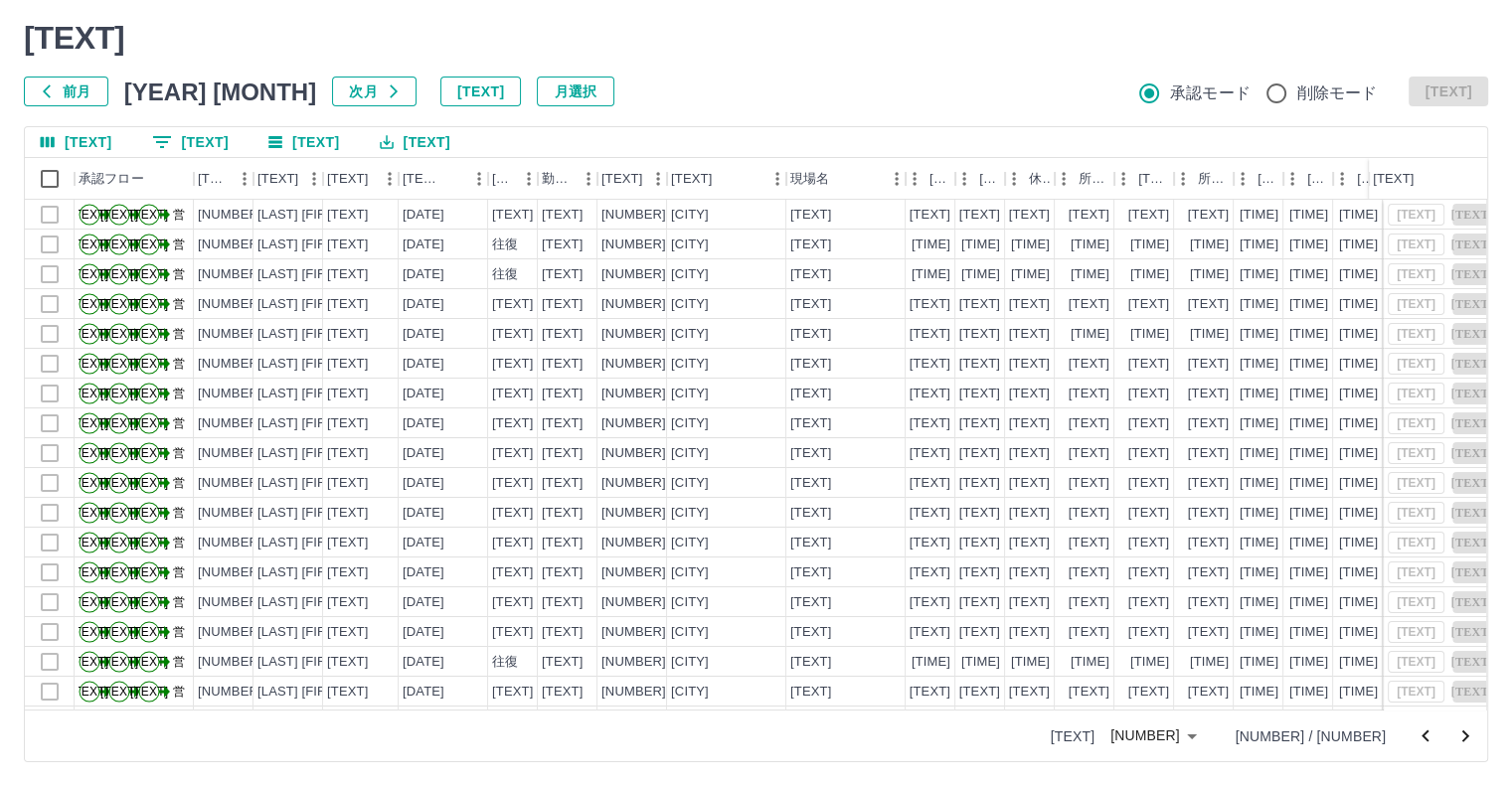 scroll, scrollTop: 0, scrollLeft: 0, axis: both 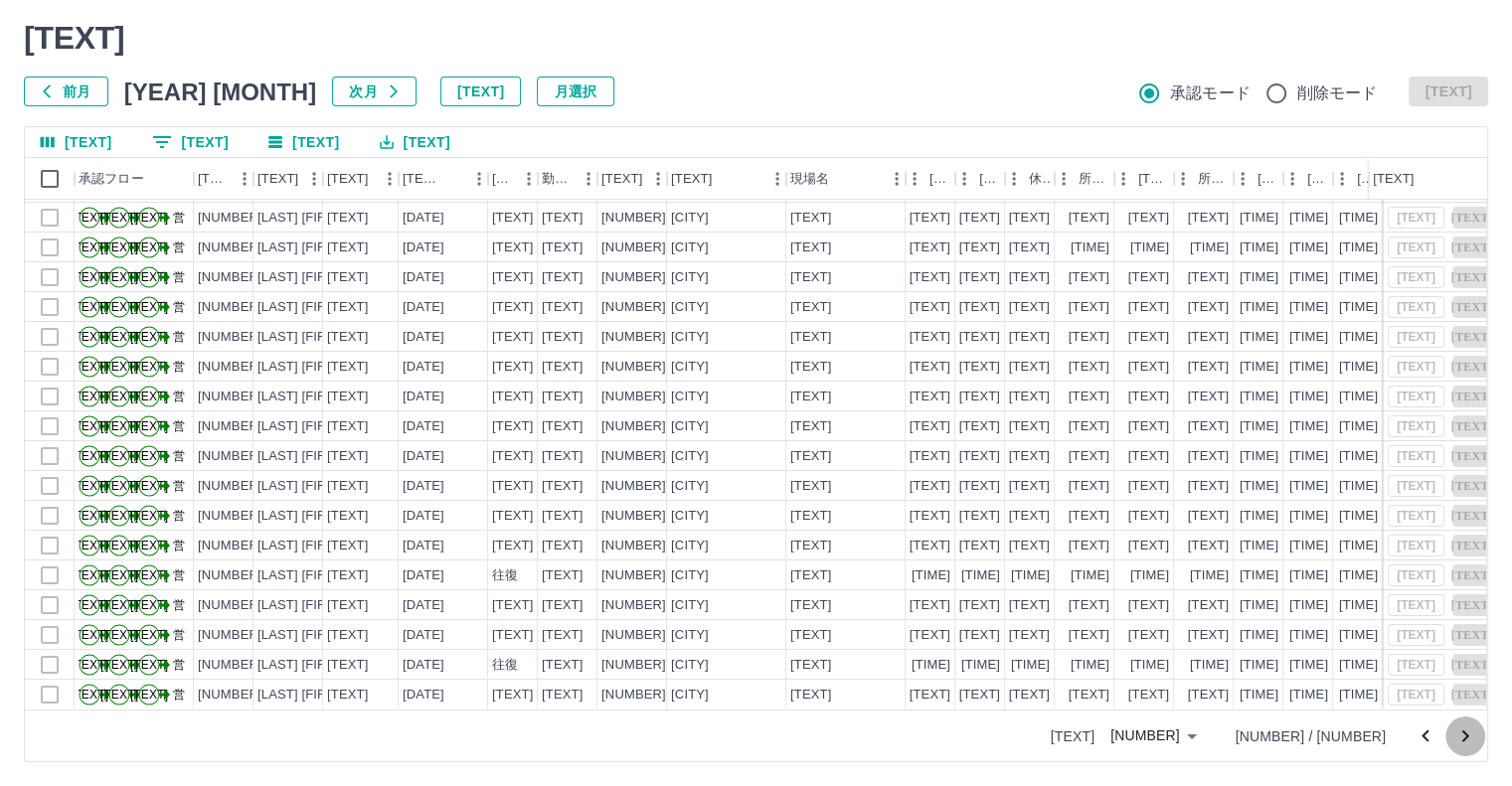 click at bounding box center [1465, 736] 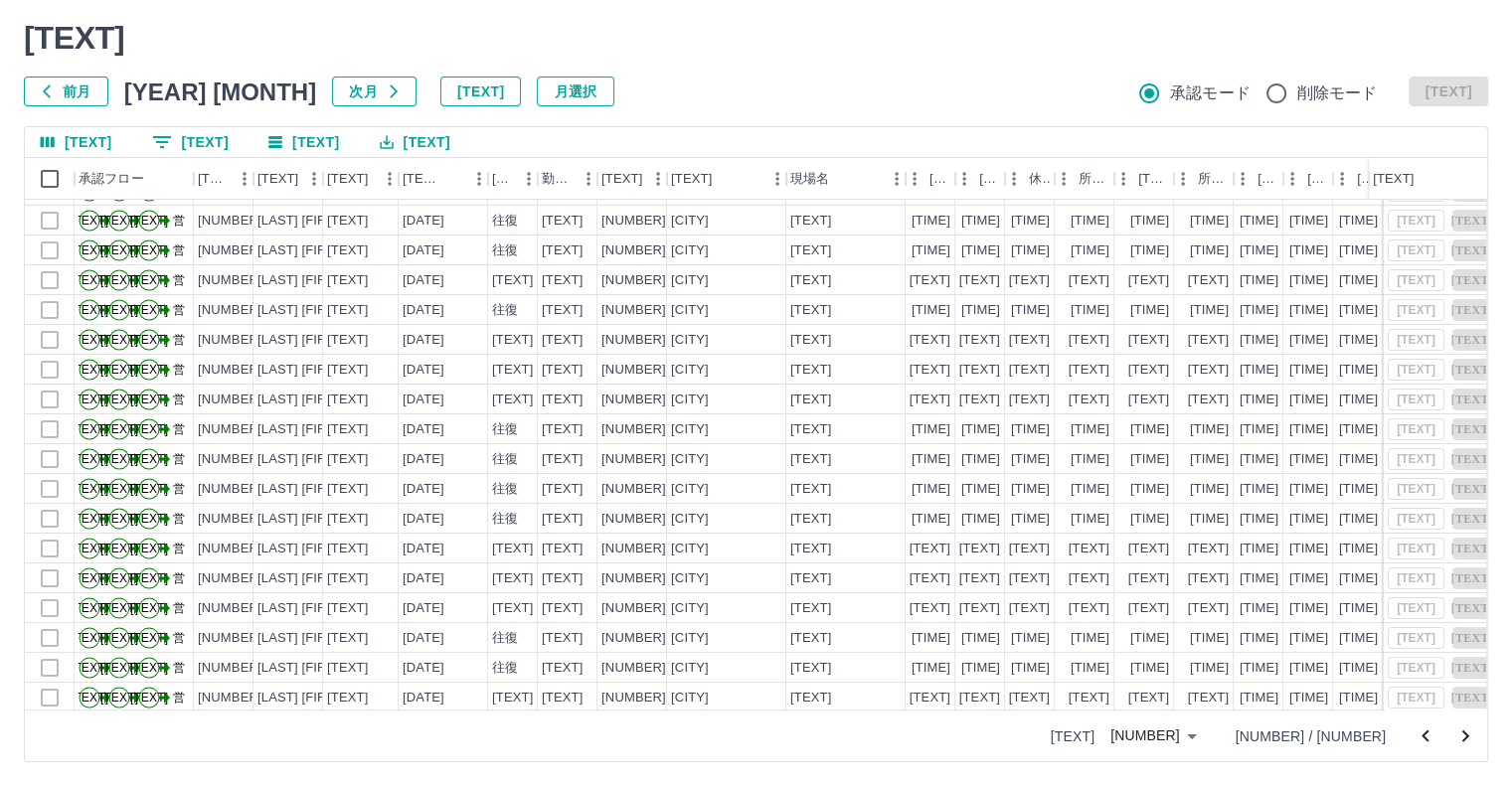 scroll, scrollTop: 100, scrollLeft: 0, axis: vertical 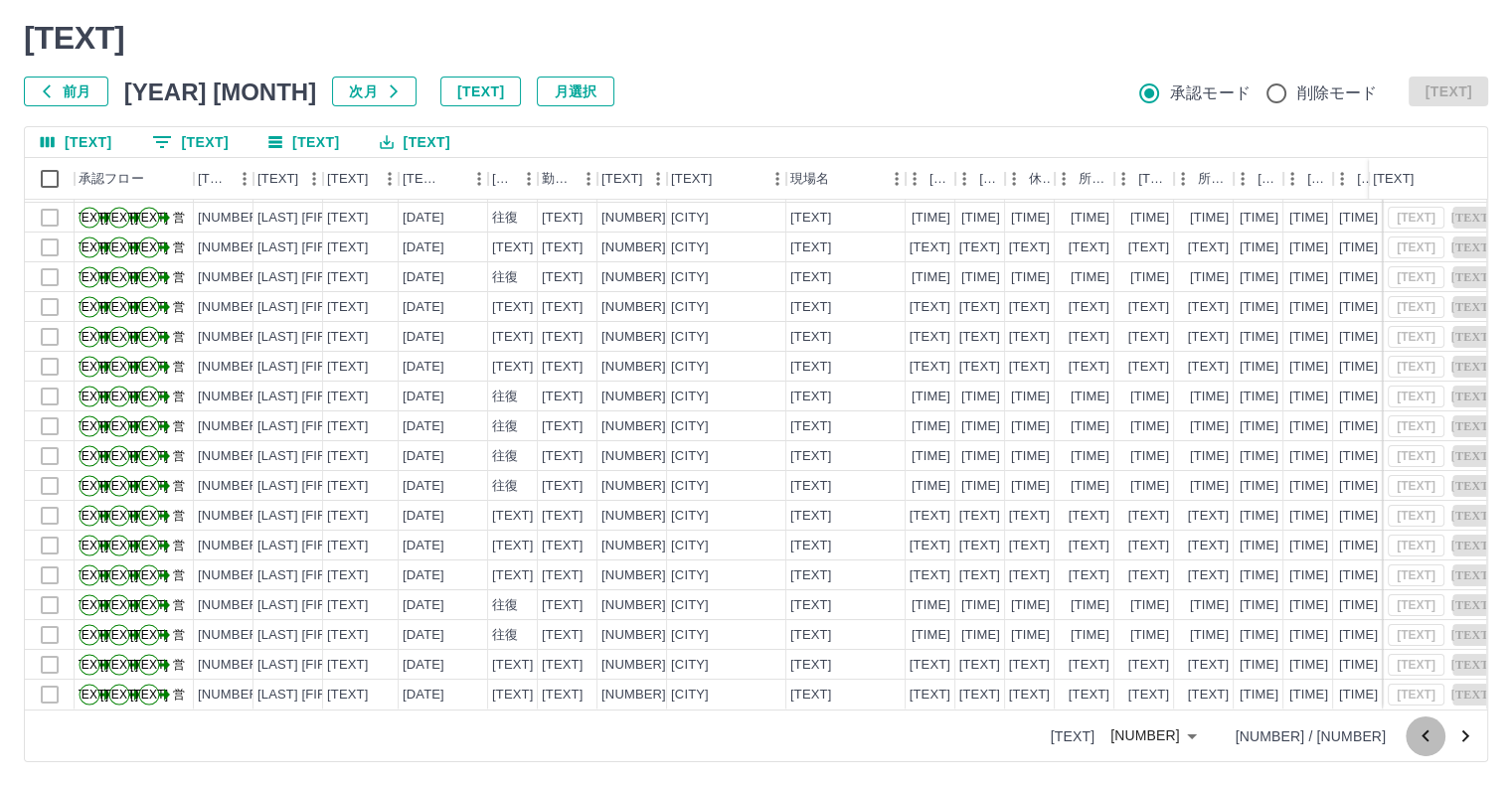 click at bounding box center [1426, 736] 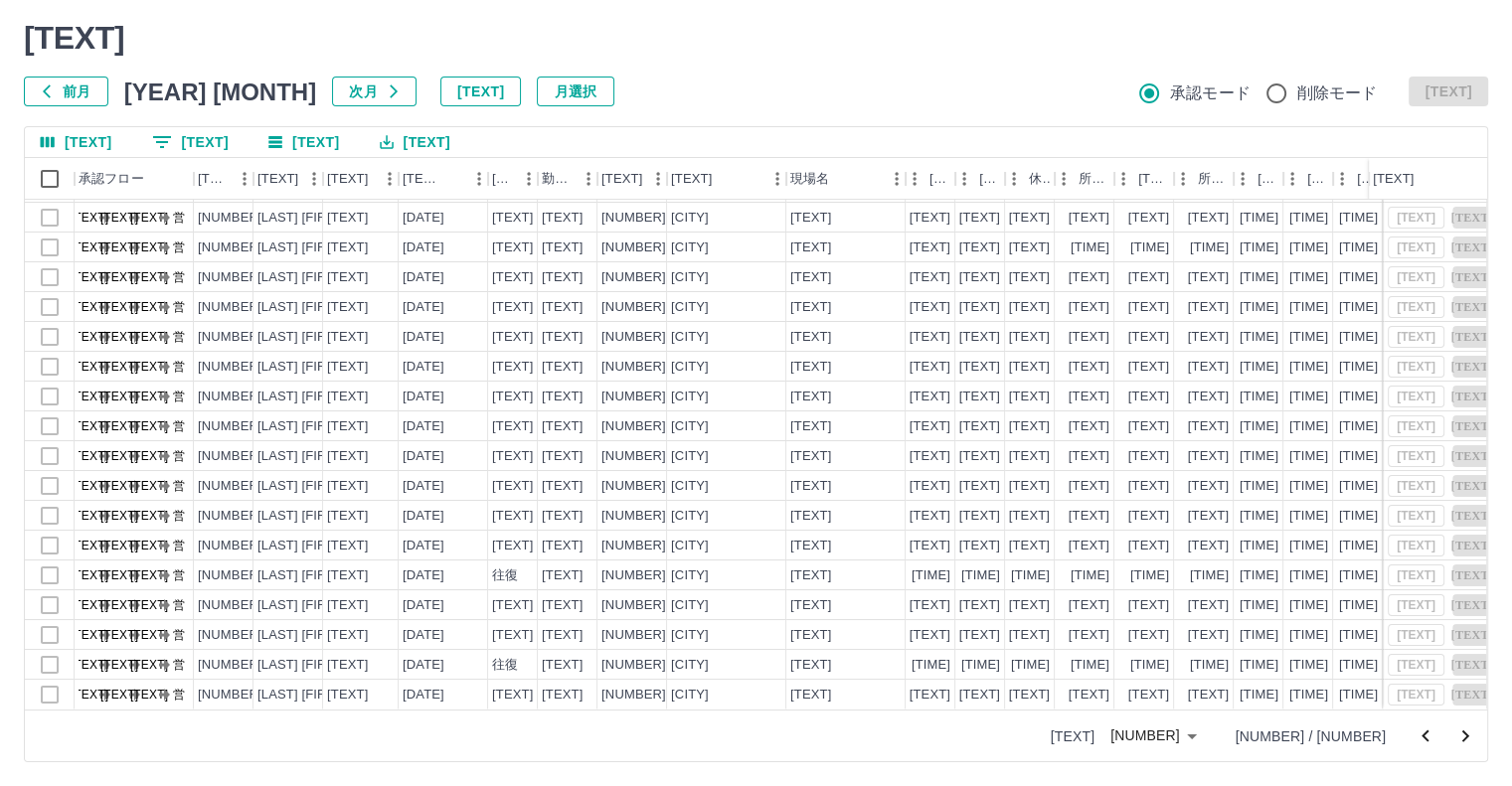 scroll, scrollTop: 0, scrollLeft: 0, axis: both 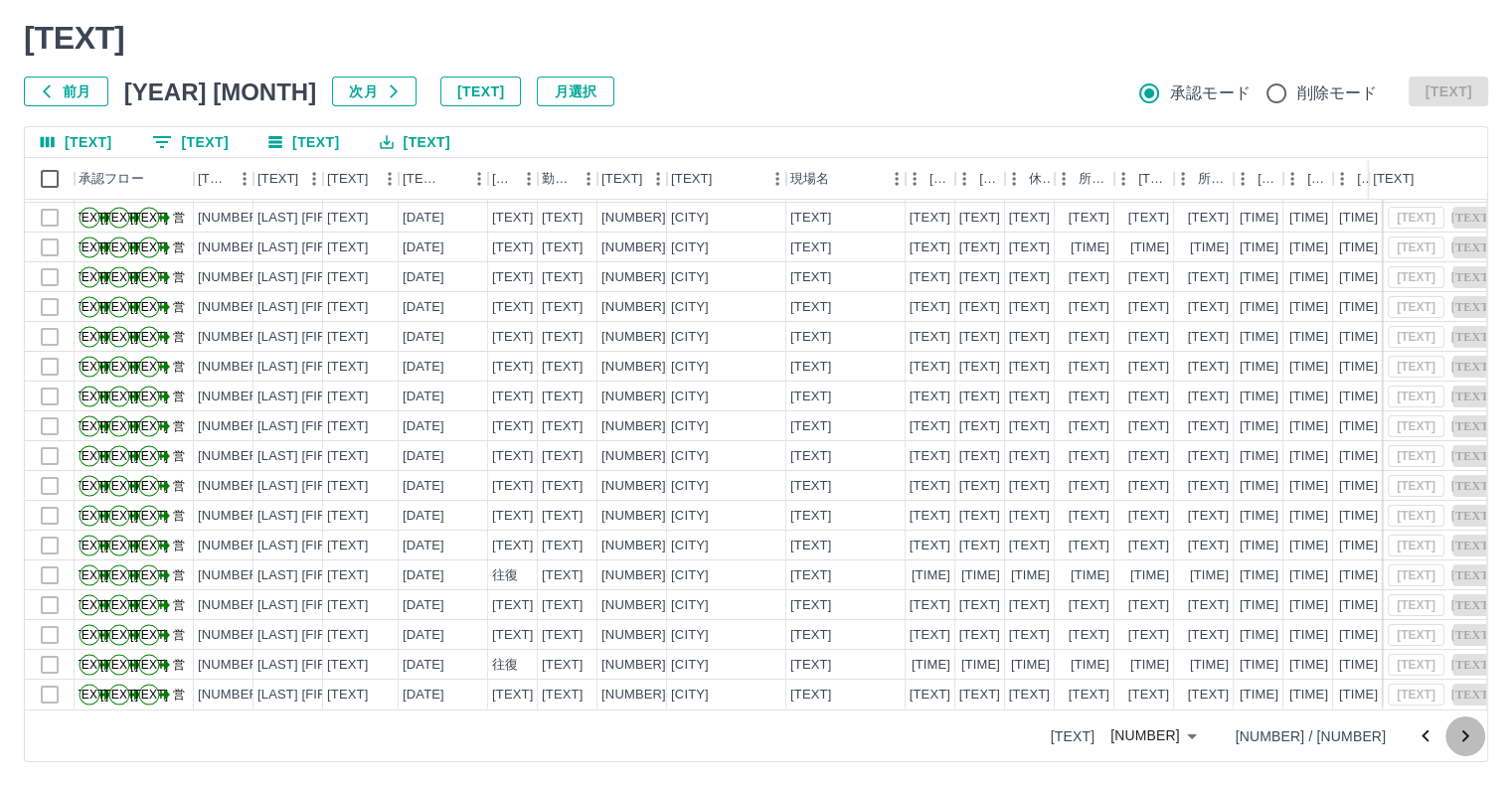click at bounding box center (1465, 736) 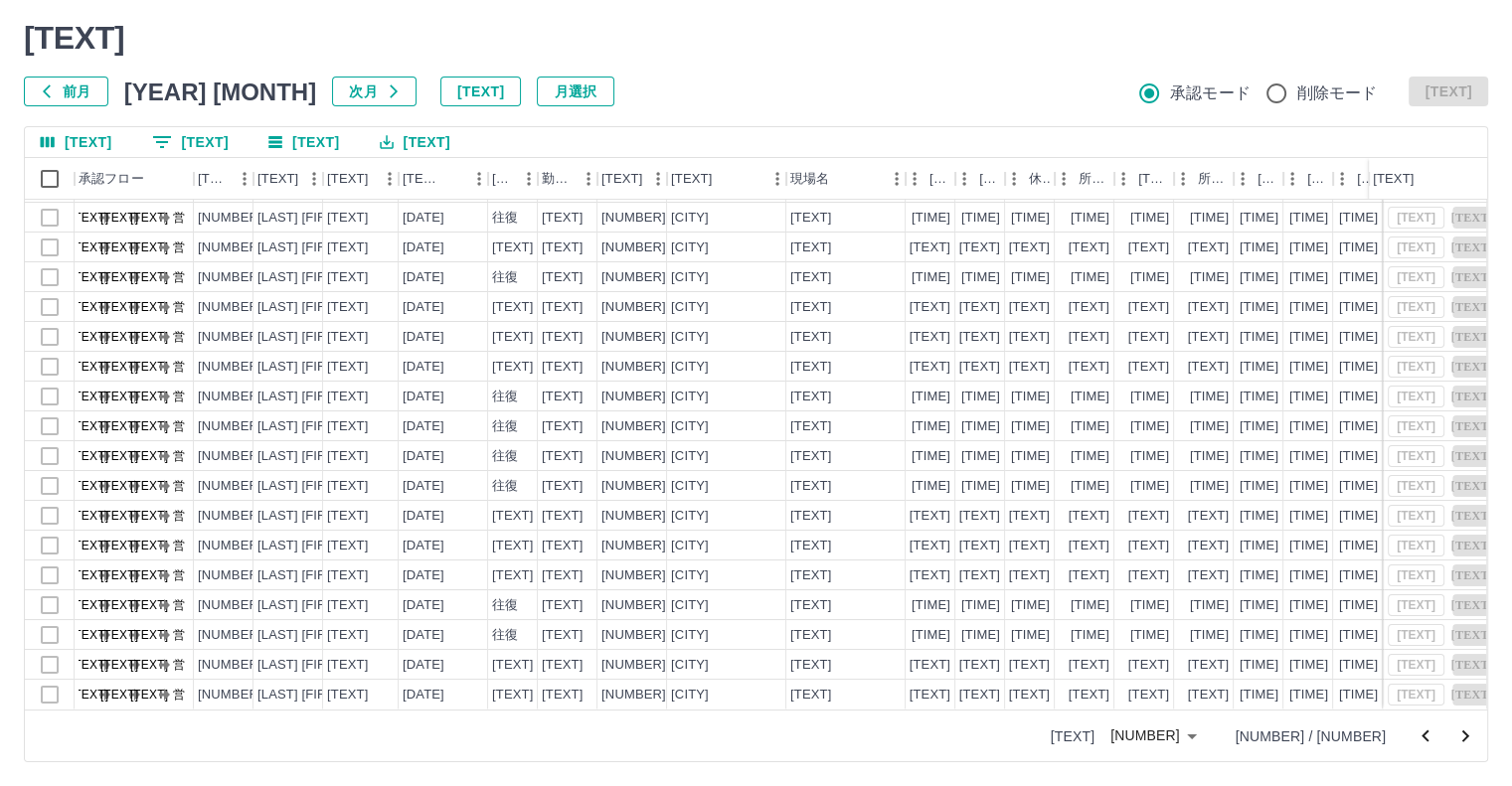 scroll, scrollTop: 0, scrollLeft: 0, axis: both 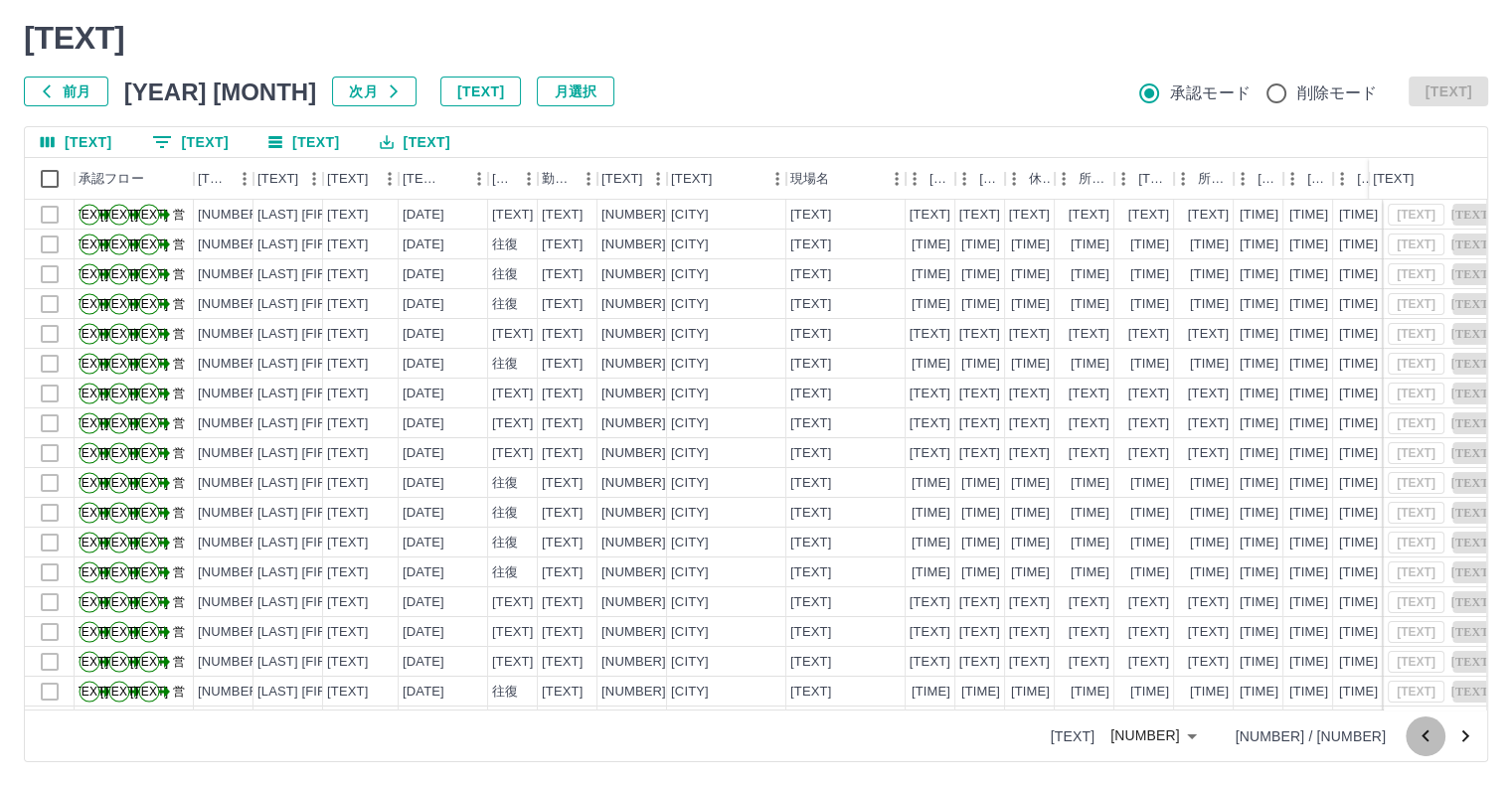 click at bounding box center [1425, 735] 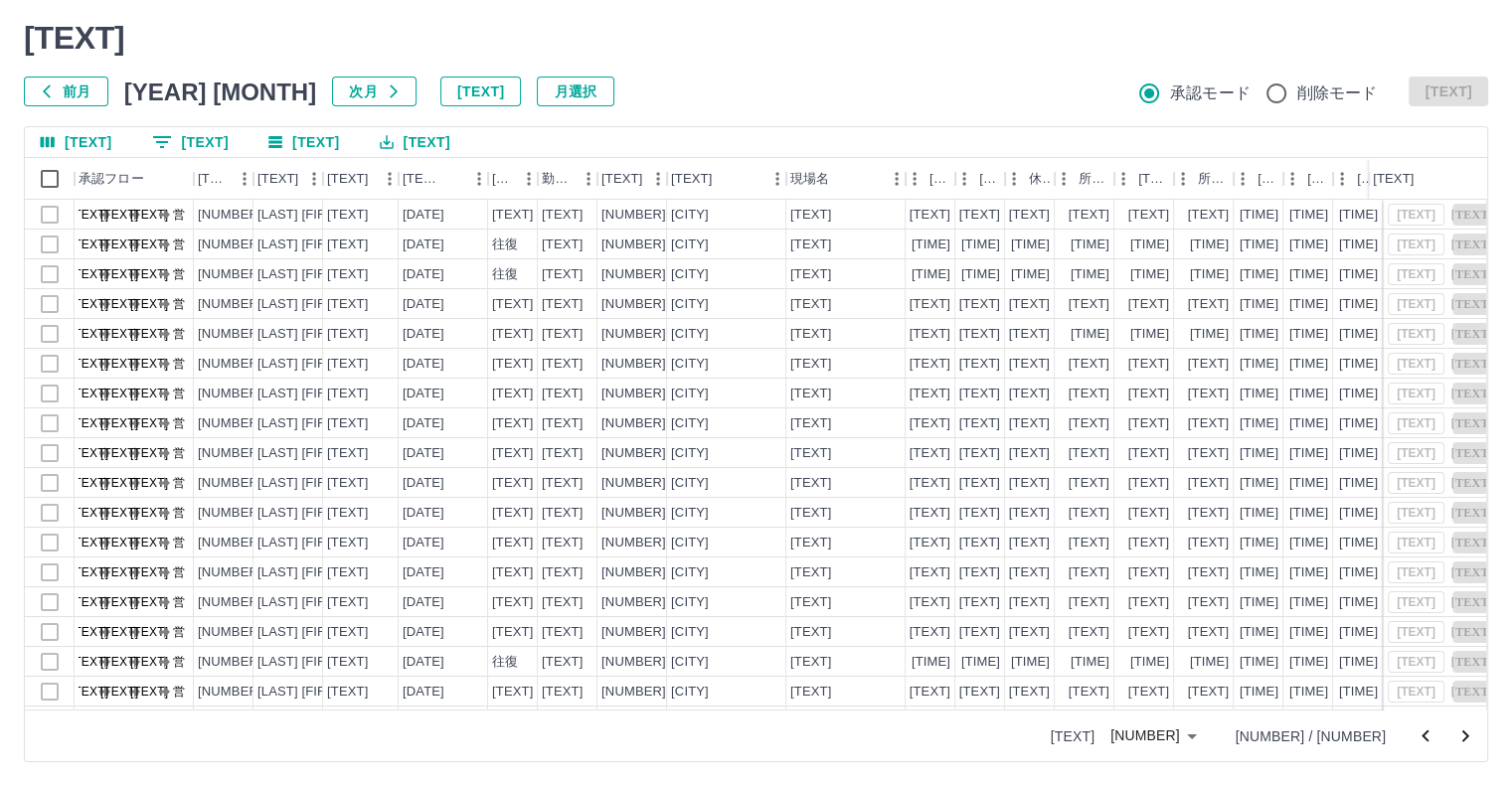 click at bounding box center (1426, 736) 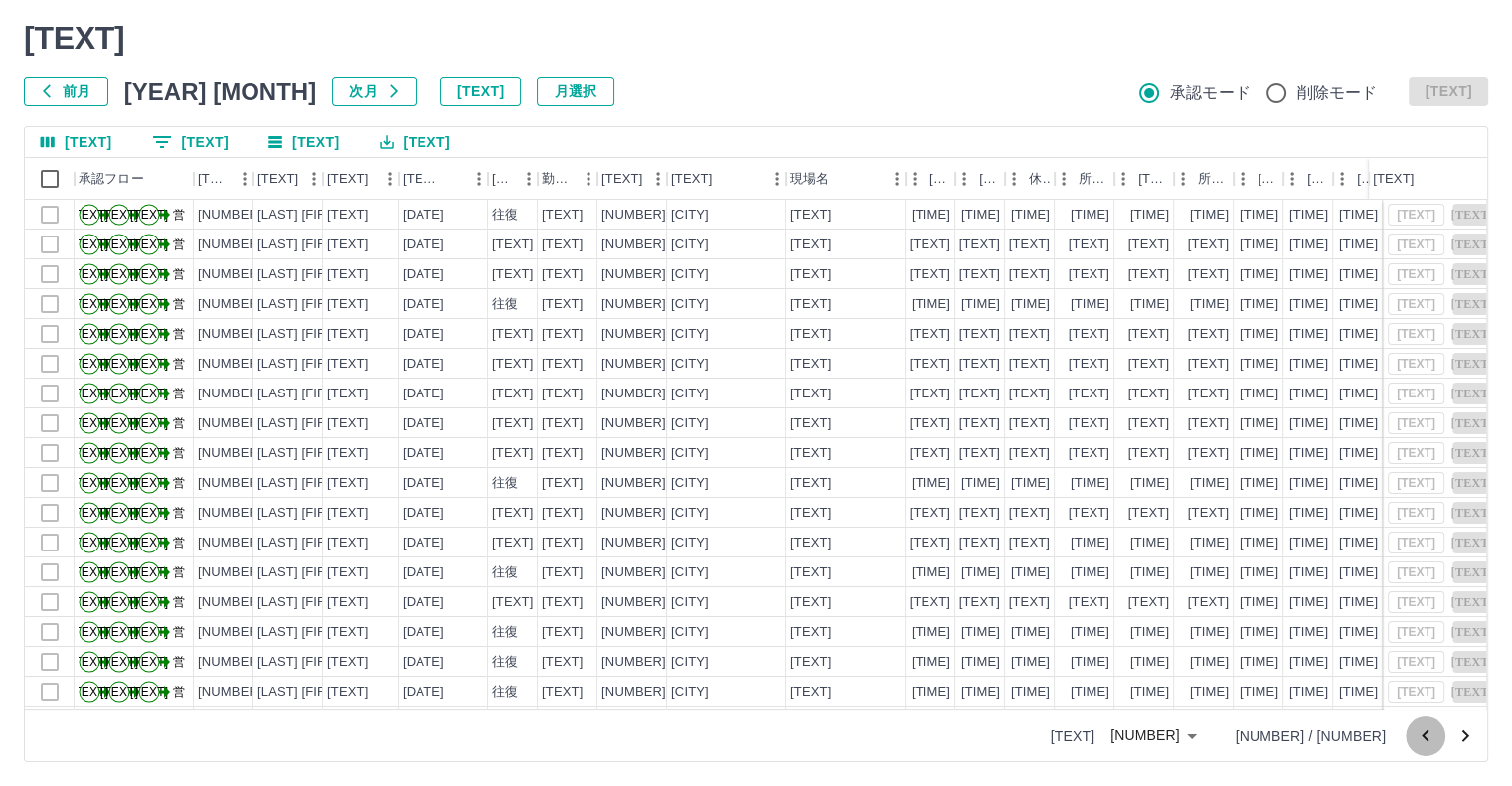 click at bounding box center [1426, 736] 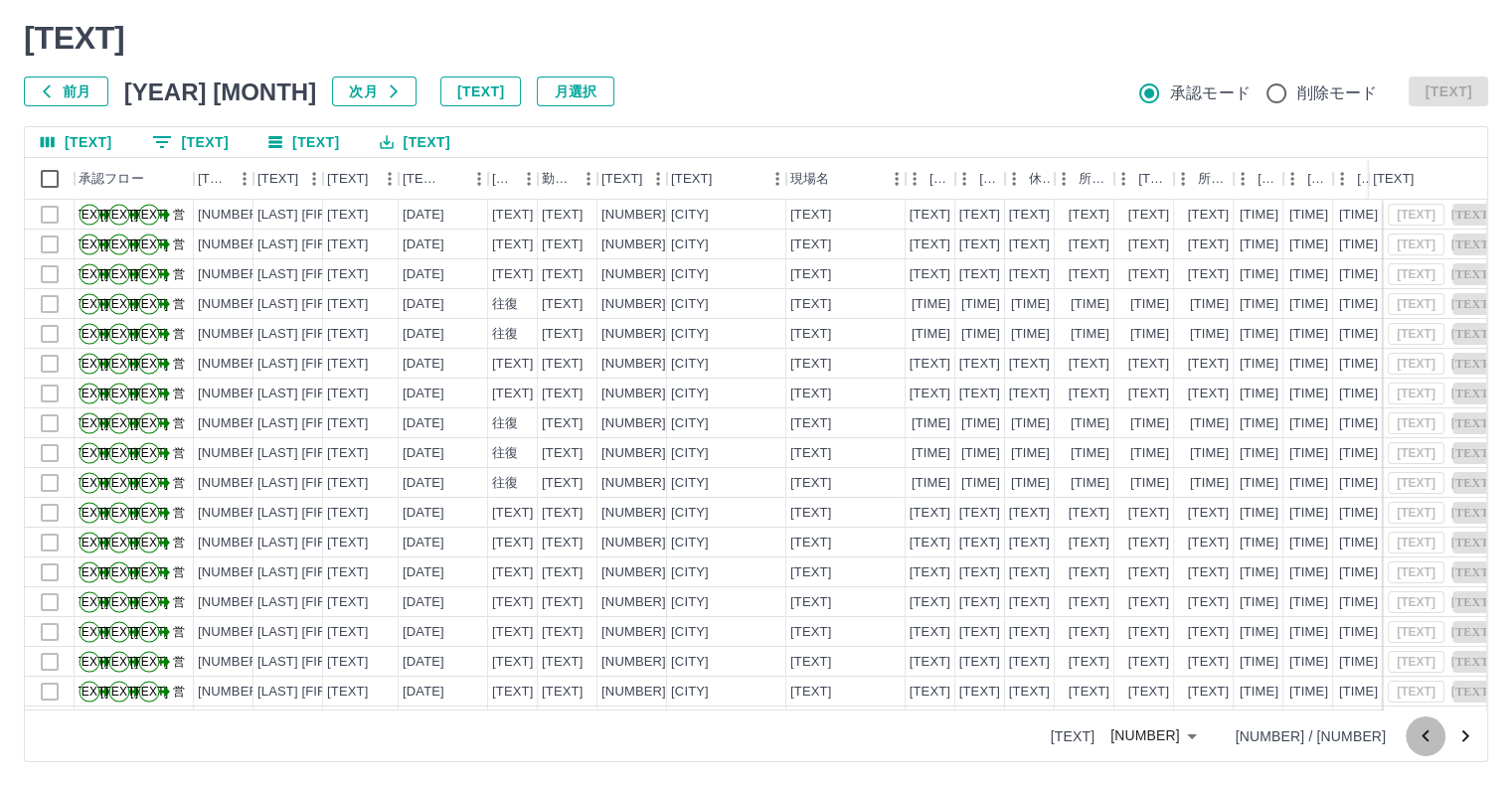click at bounding box center (1426, 736) 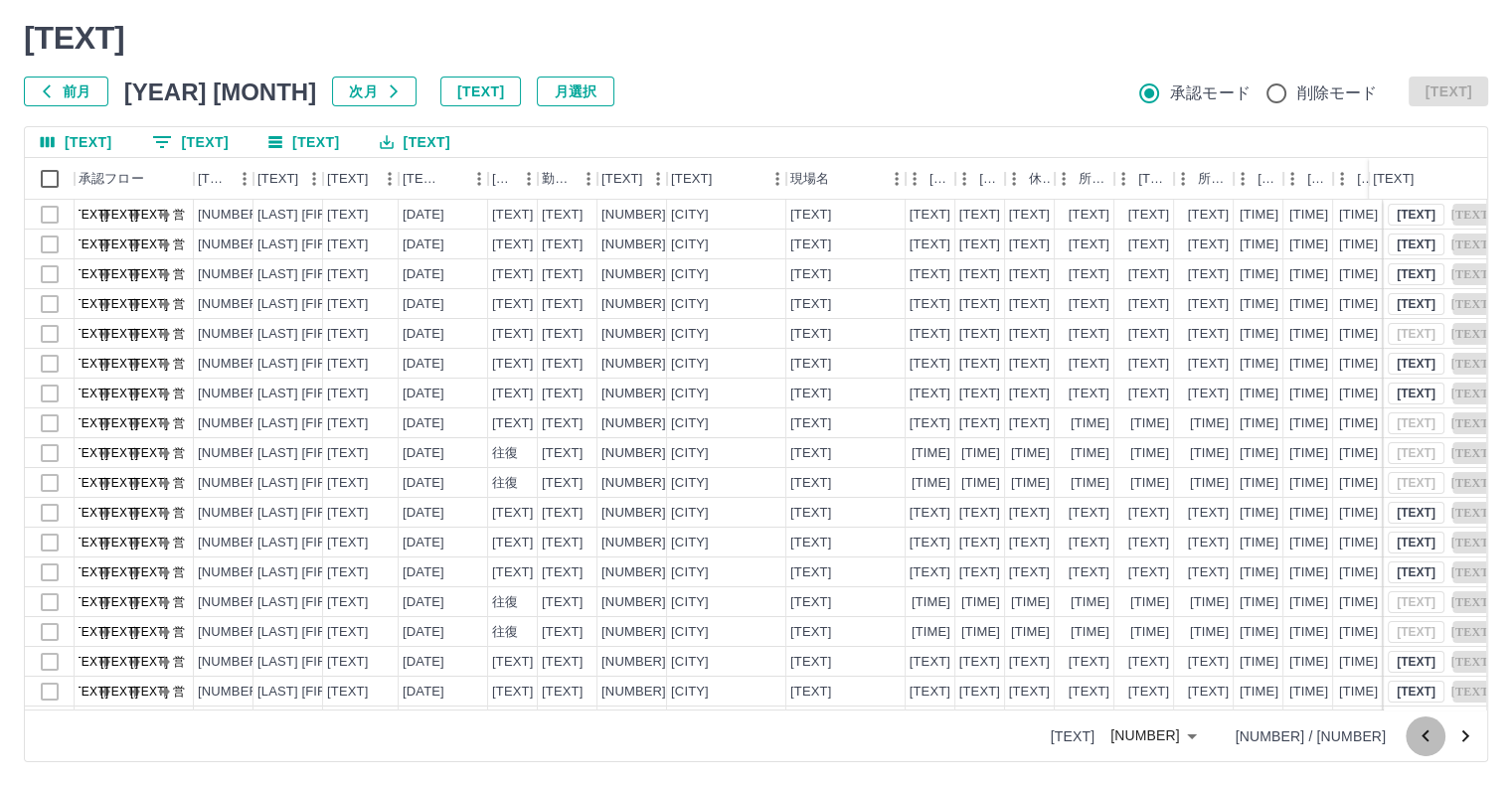 click at bounding box center (1426, 736) 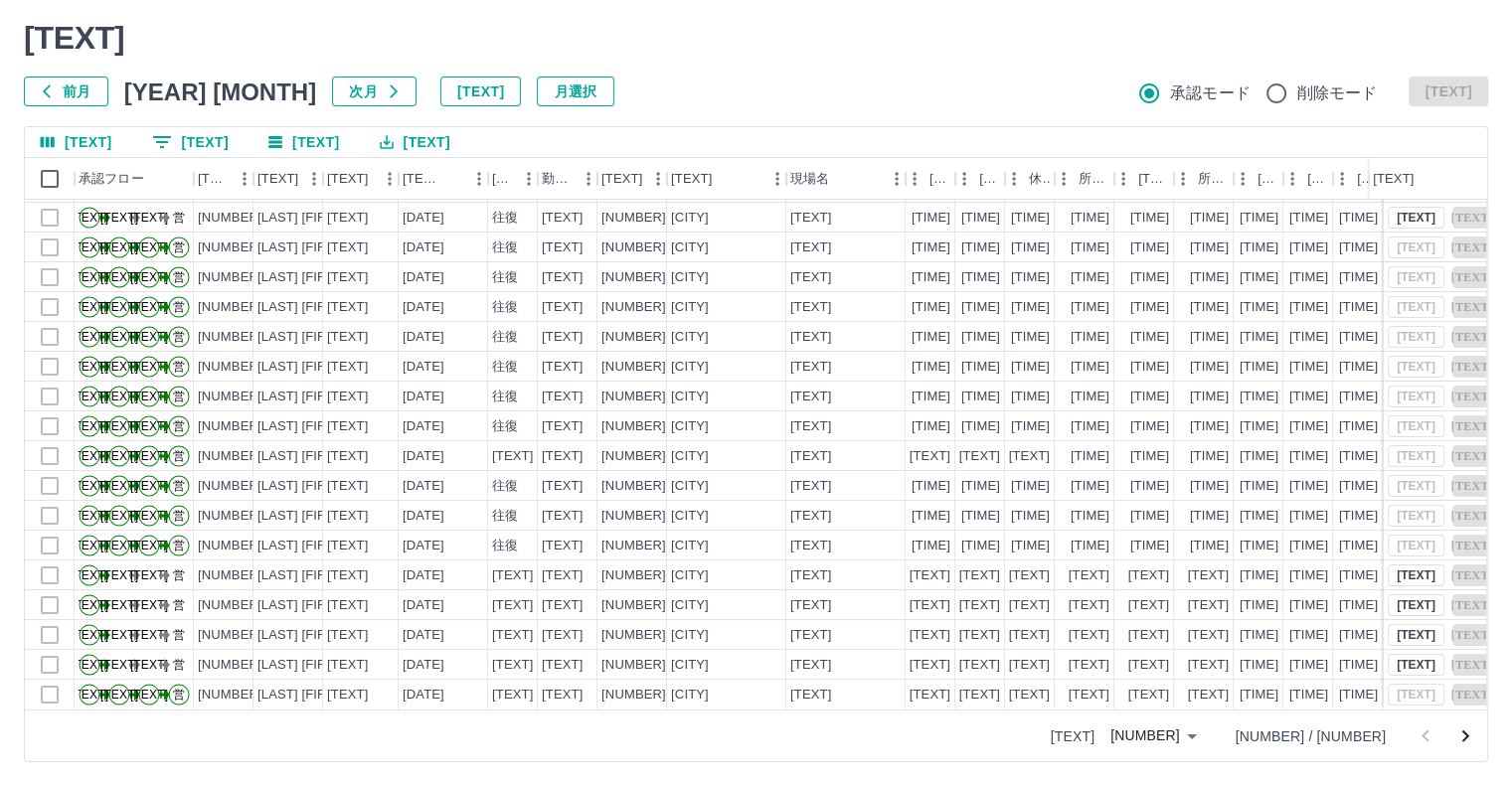scroll, scrollTop: 0, scrollLeft: 0, axis: both 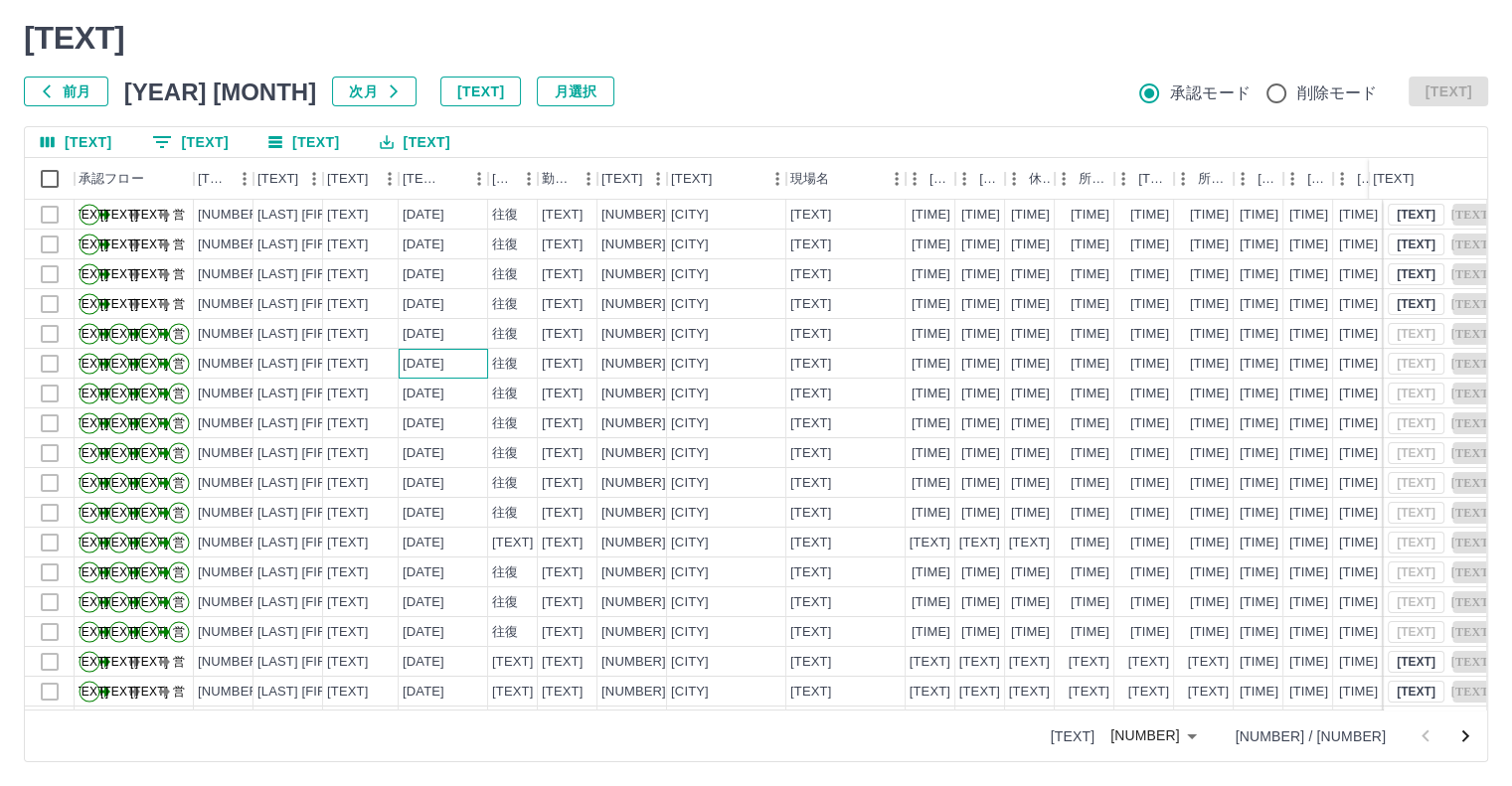 click on "[DATE]" at bounding box center [443, 364] 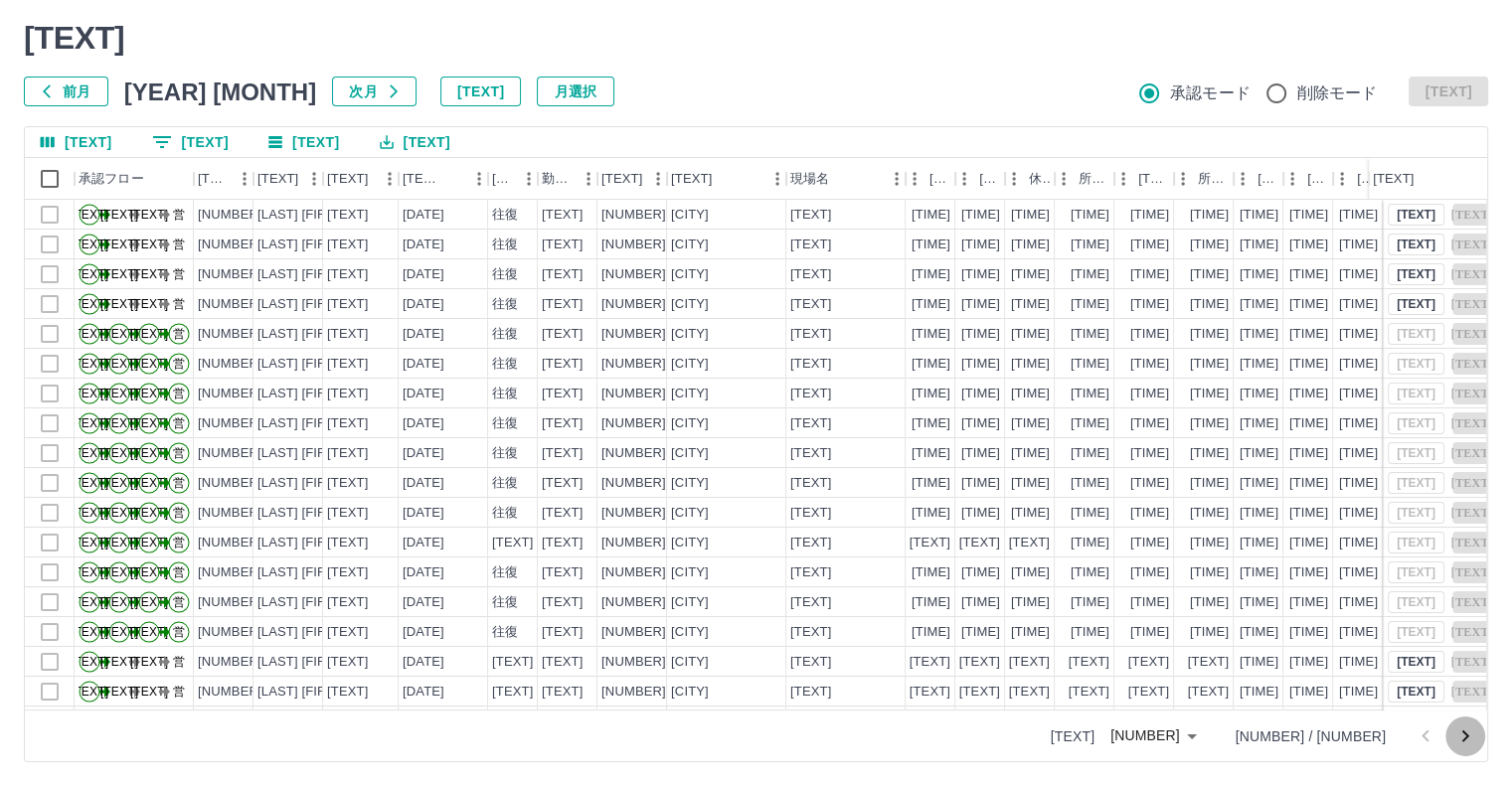 click at bounding box center [1465, 736] 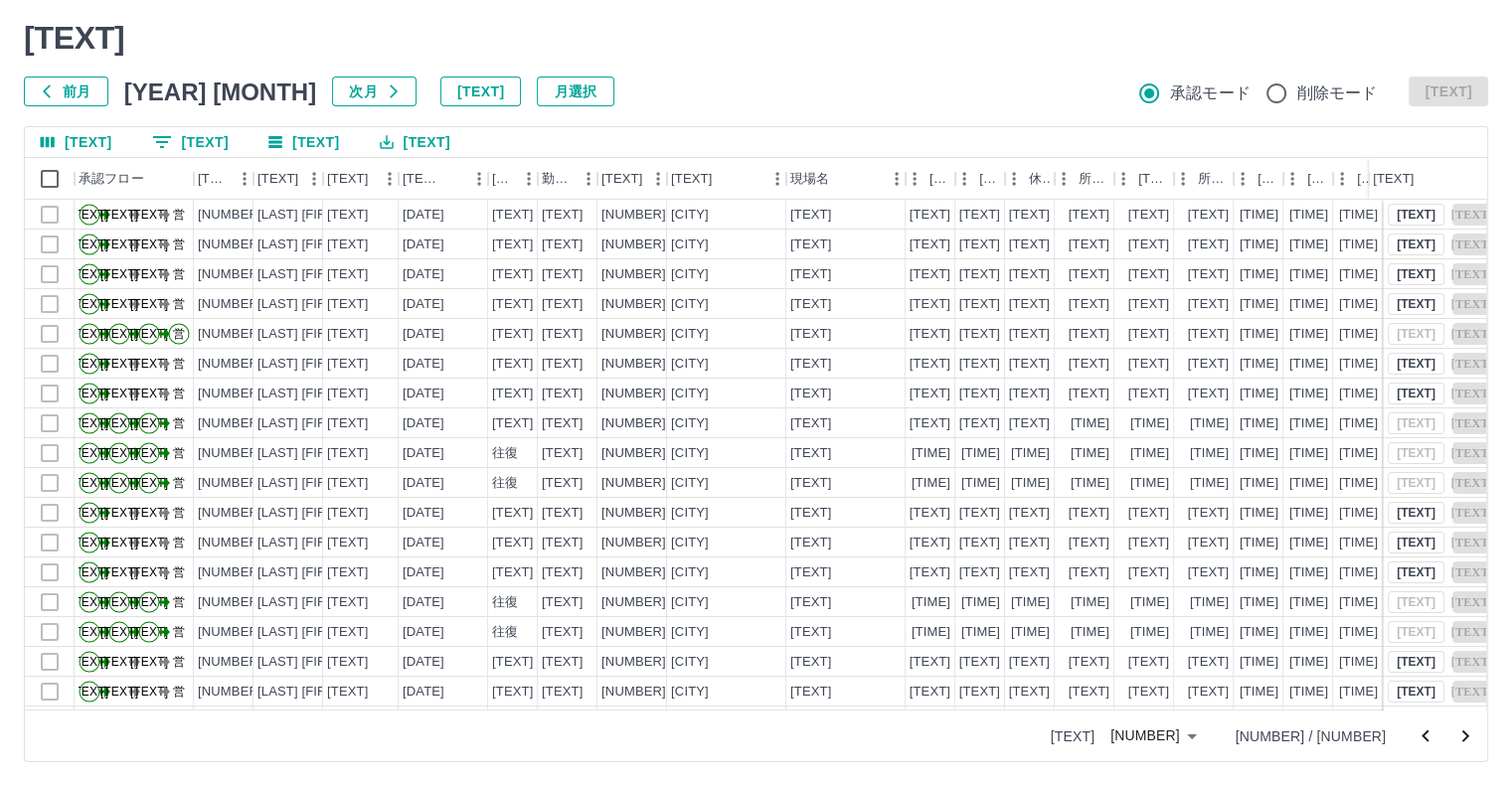 click at bounding box center [1465, 736] 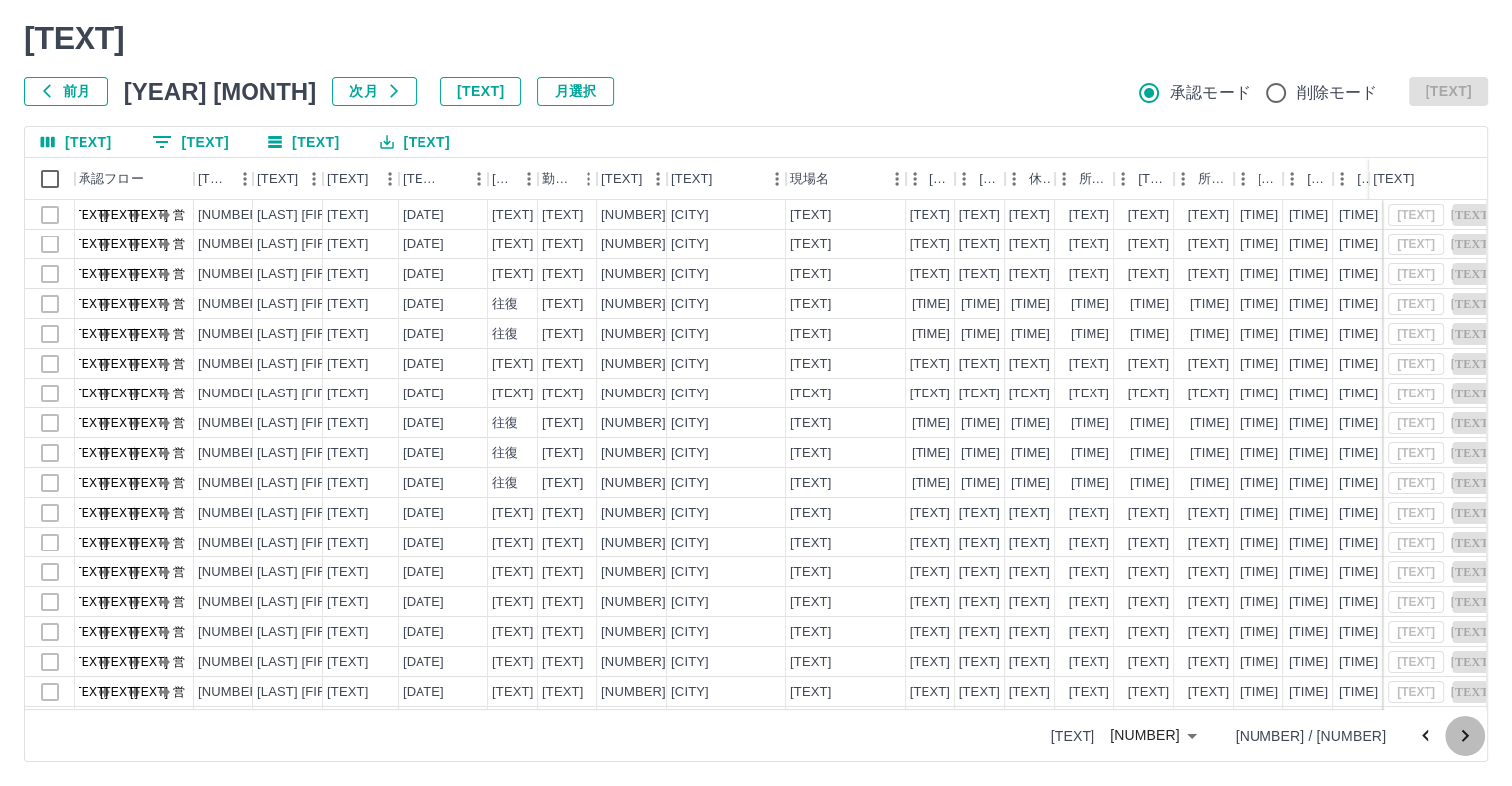 click at bounding box center [1465, 736] 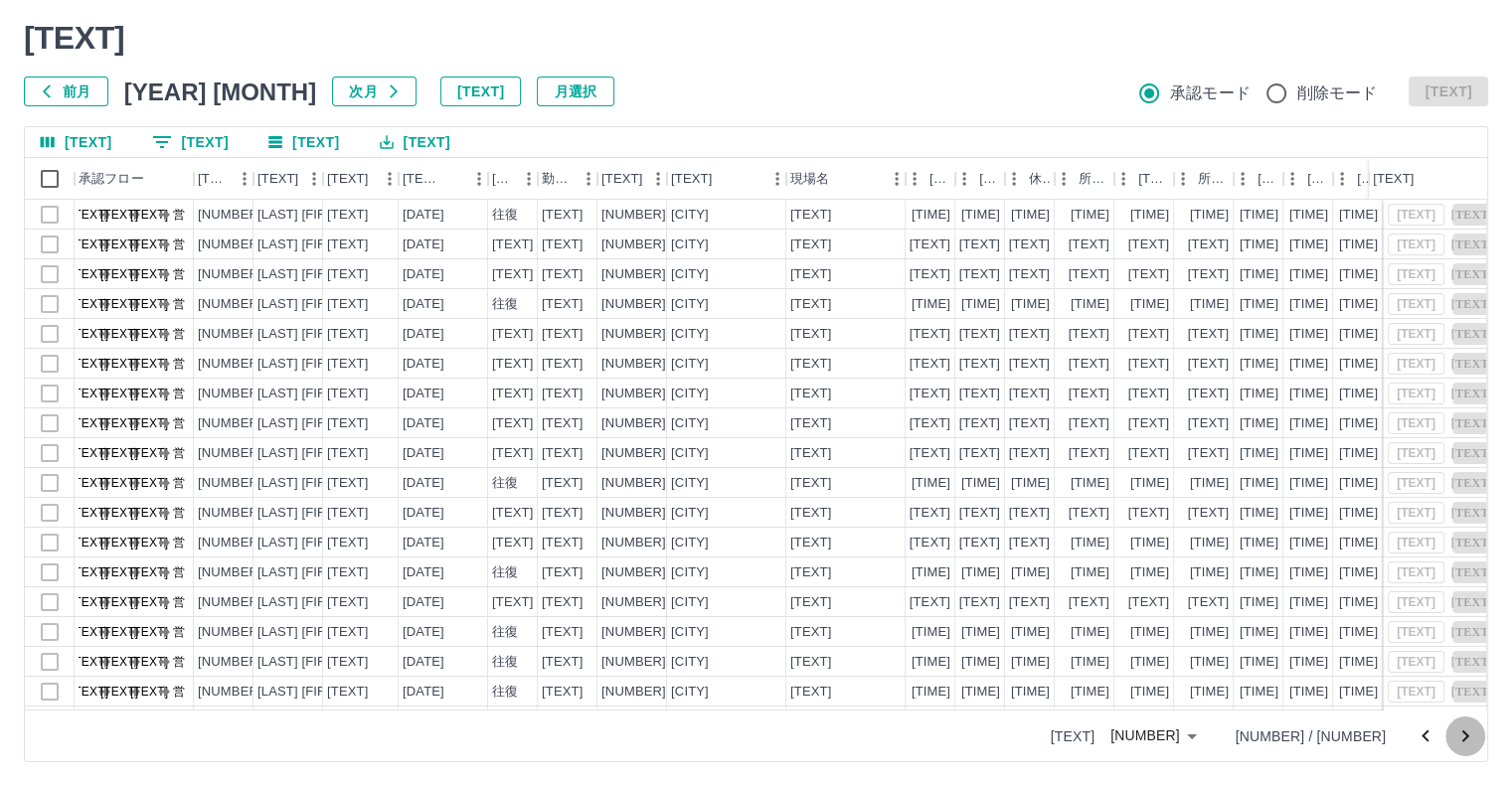 click at bounding box center (1465, 736) 